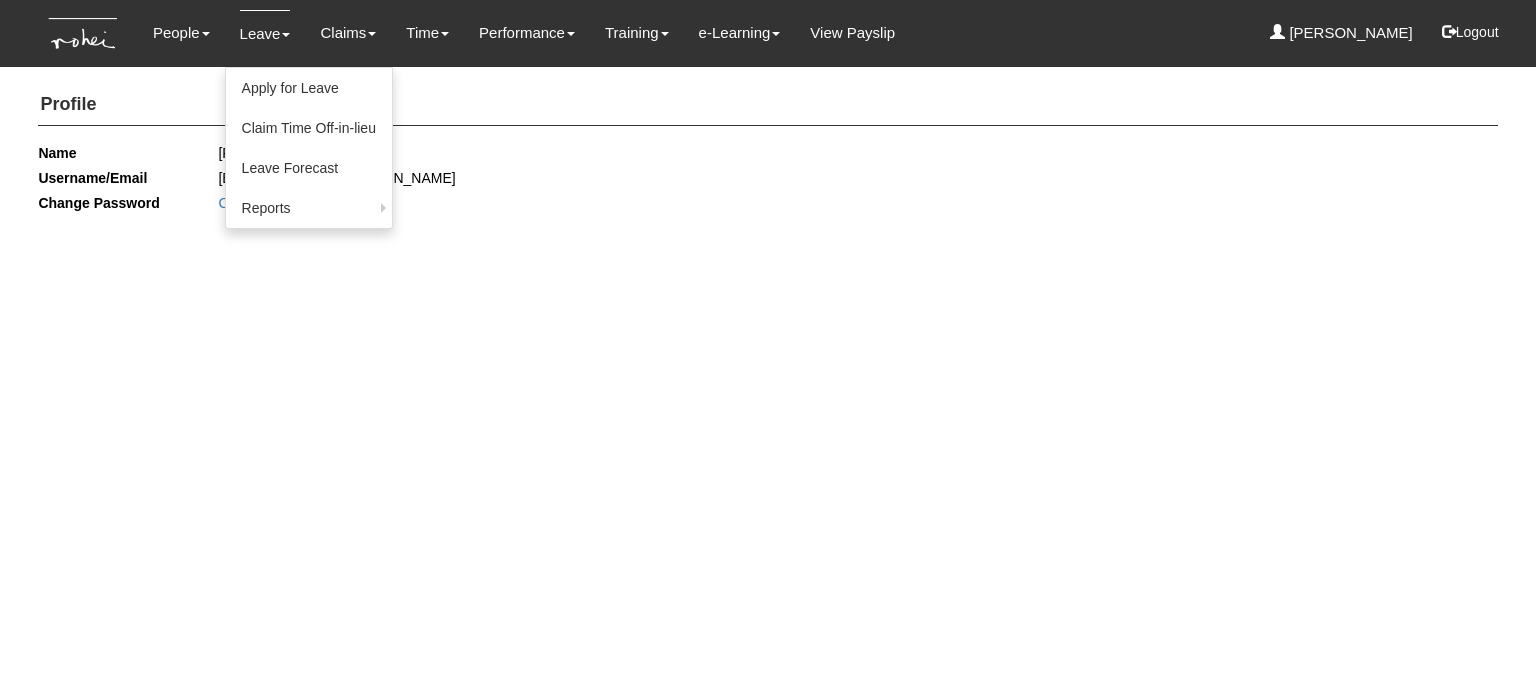 scroll, scrollTop: 0, scrollLeft: 0, axis: both 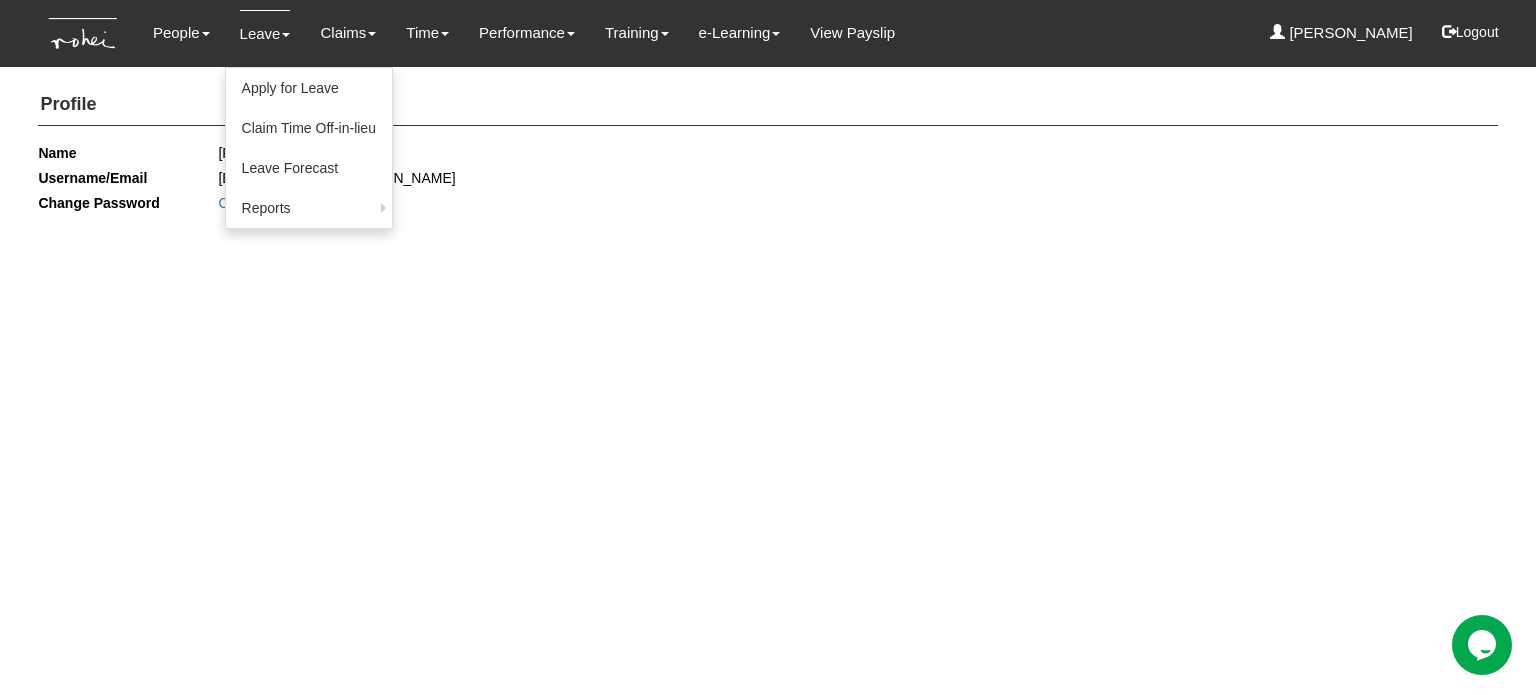 click on "Leave" at bounding box center (265, 33) 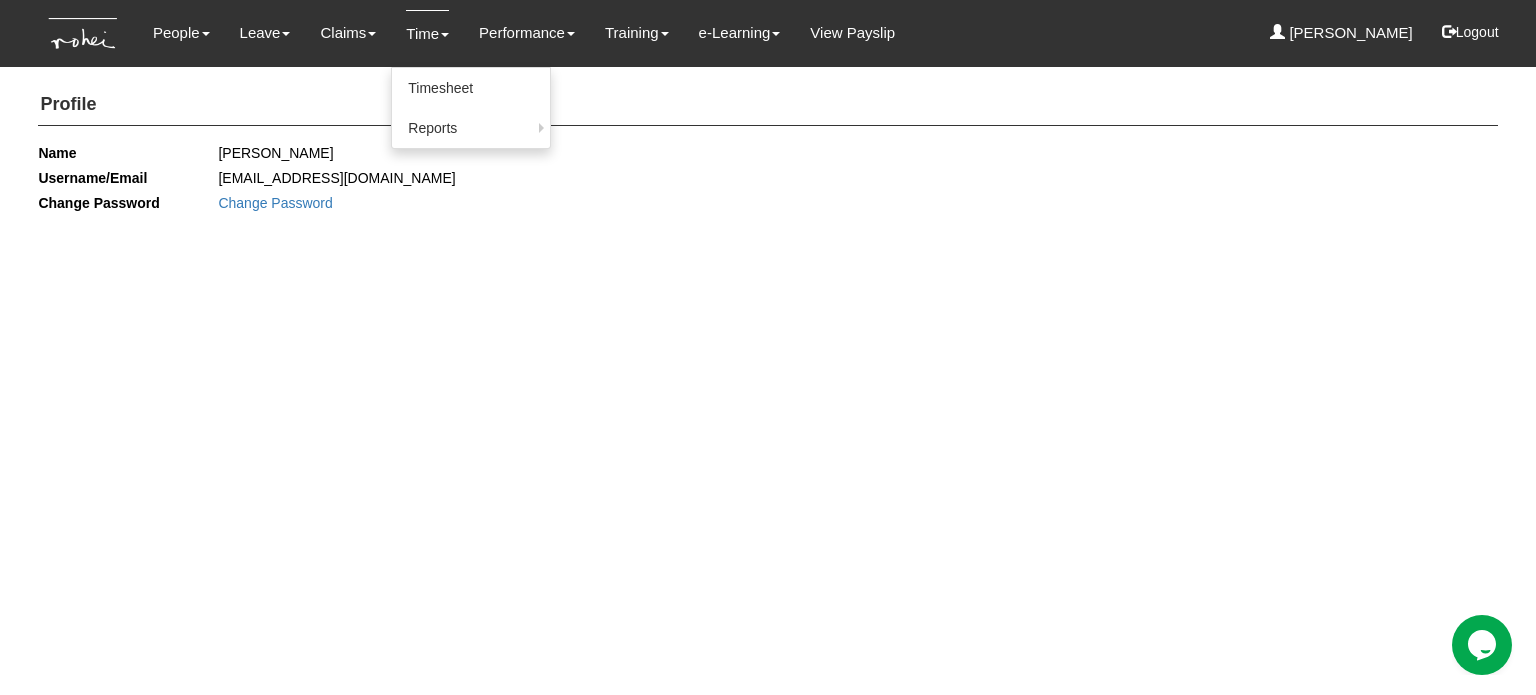 click on "Time" at bounding box center (427, 33) 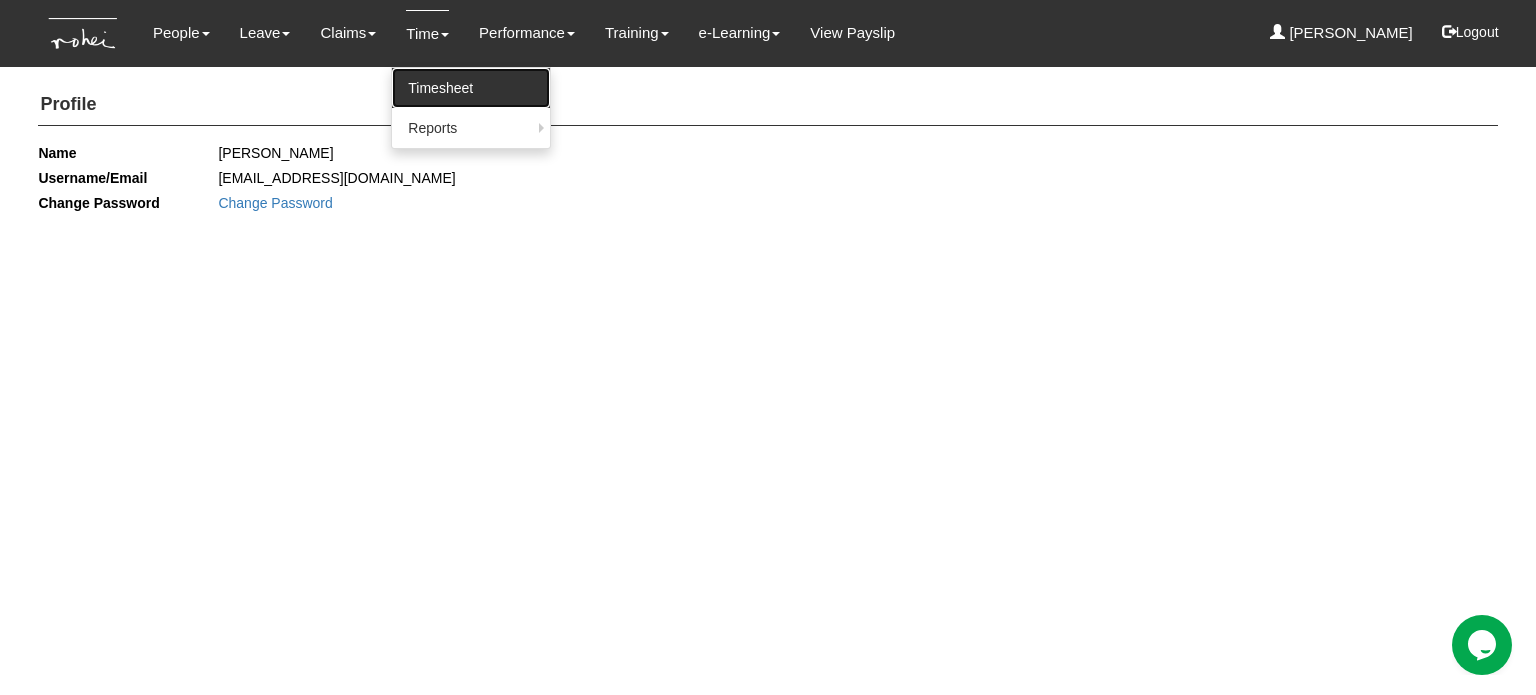click on "Timesheet" at bounding box center [471, 88] 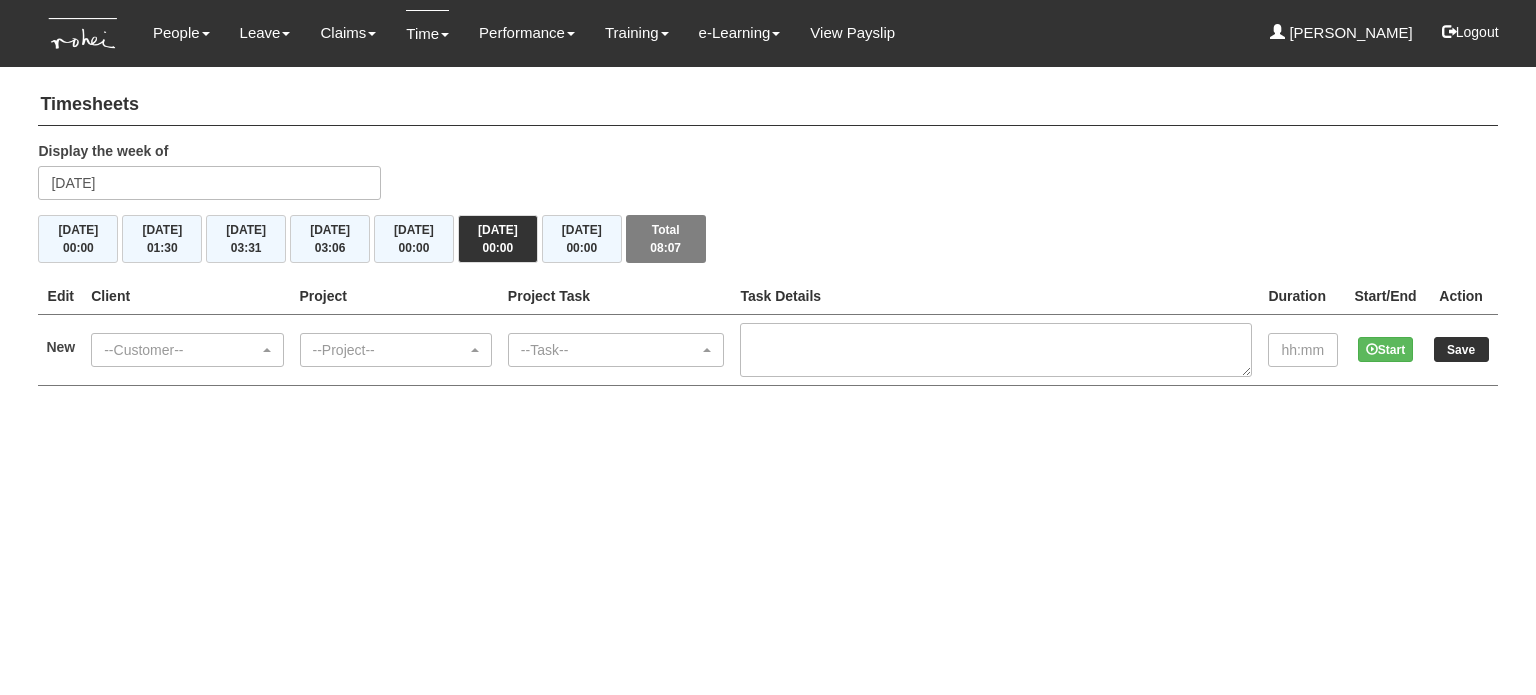 scroll, scrollTop: 0, scrollLeft: 0, axis: both 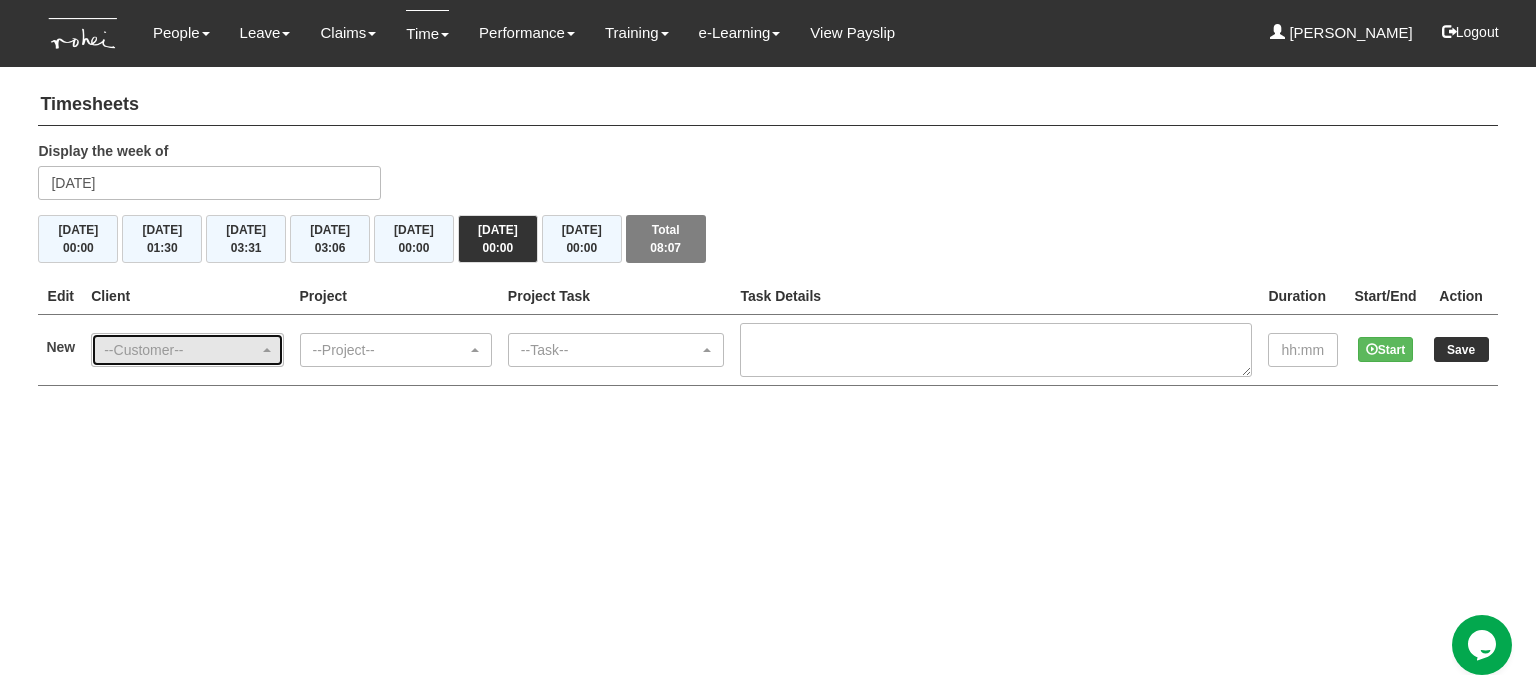 click on "--Customer--" at bounding box center (181, 350) 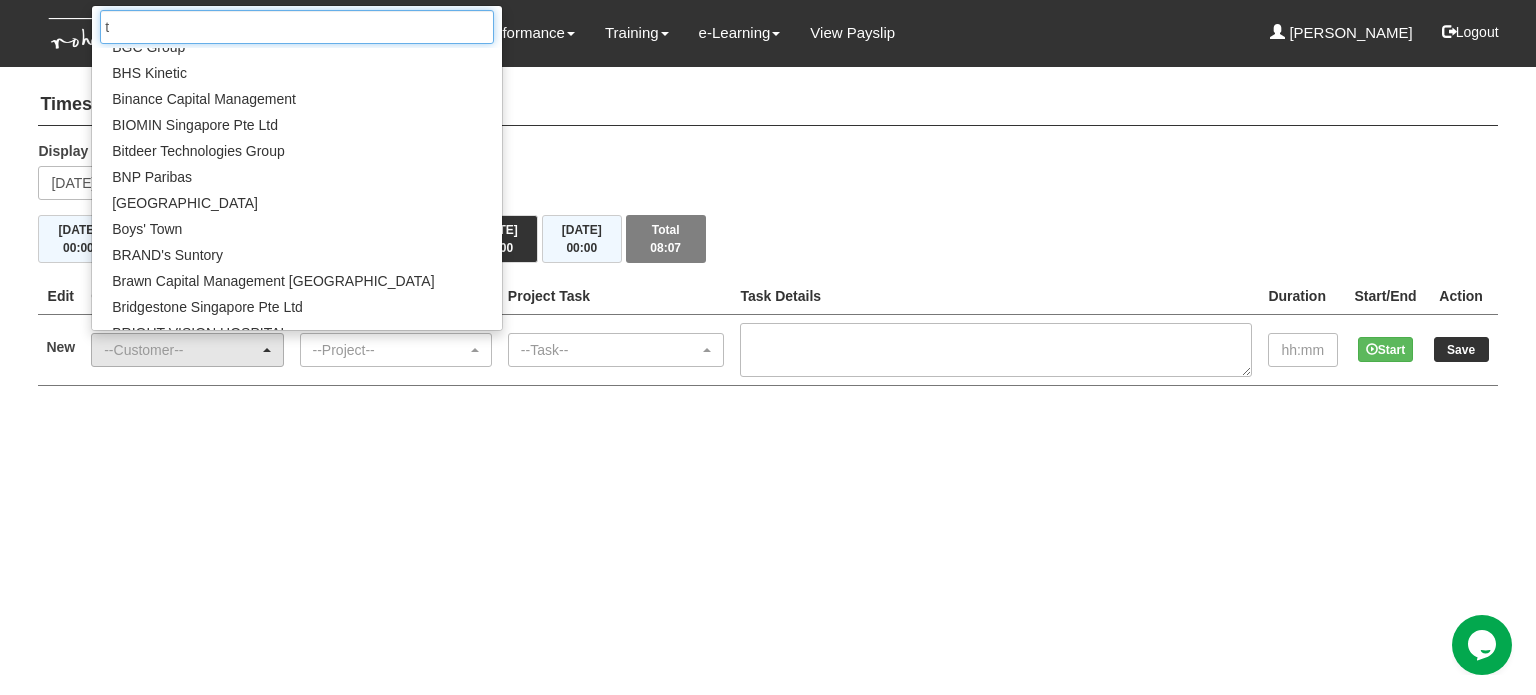 scroll, scrollTop: 0, scrollLeft: 0, axis: both 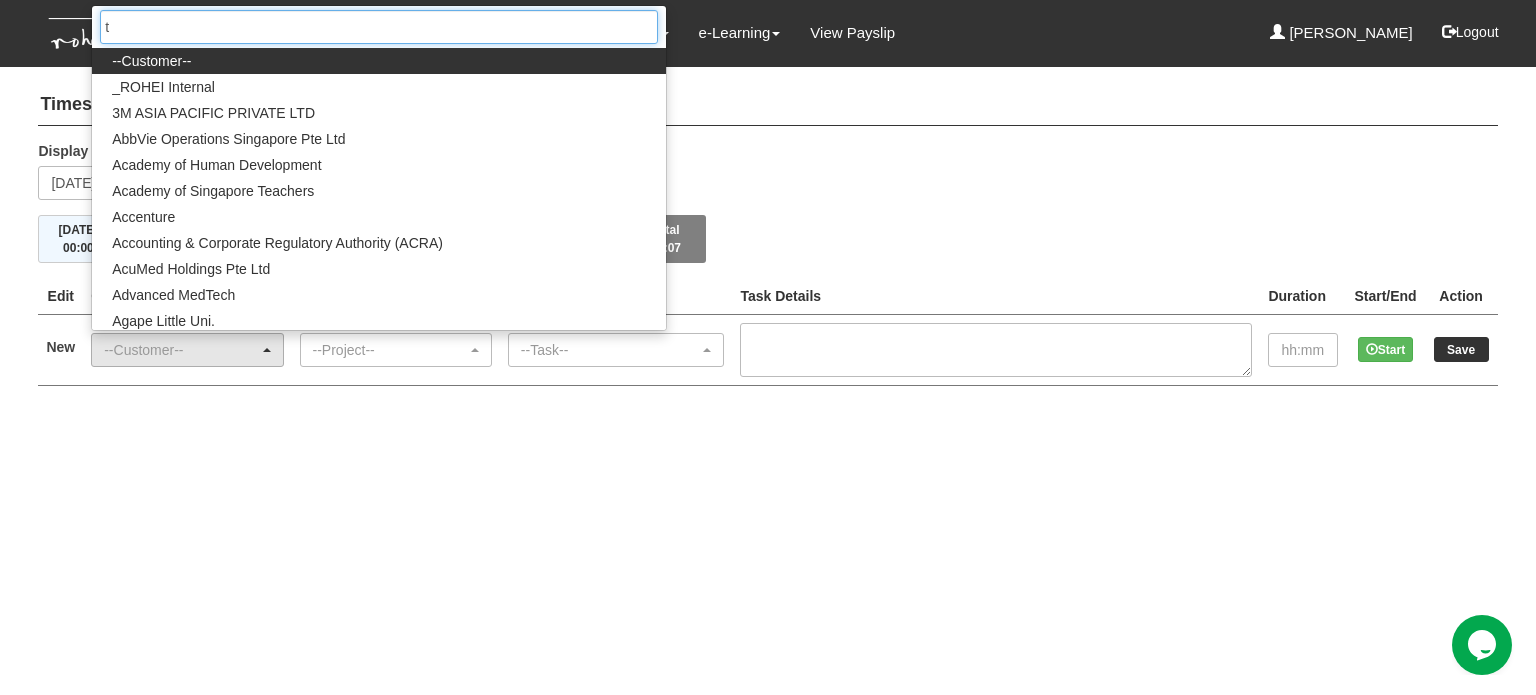 type on "t" 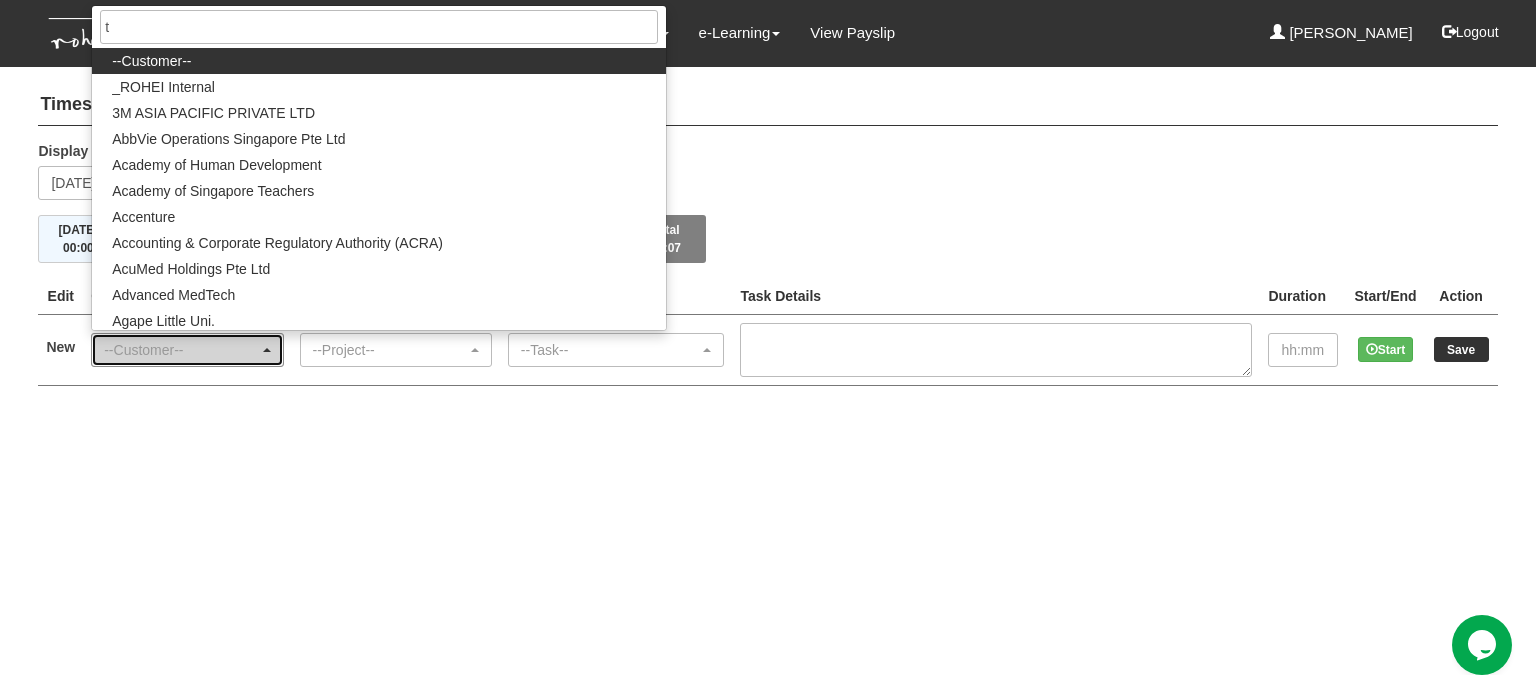 type 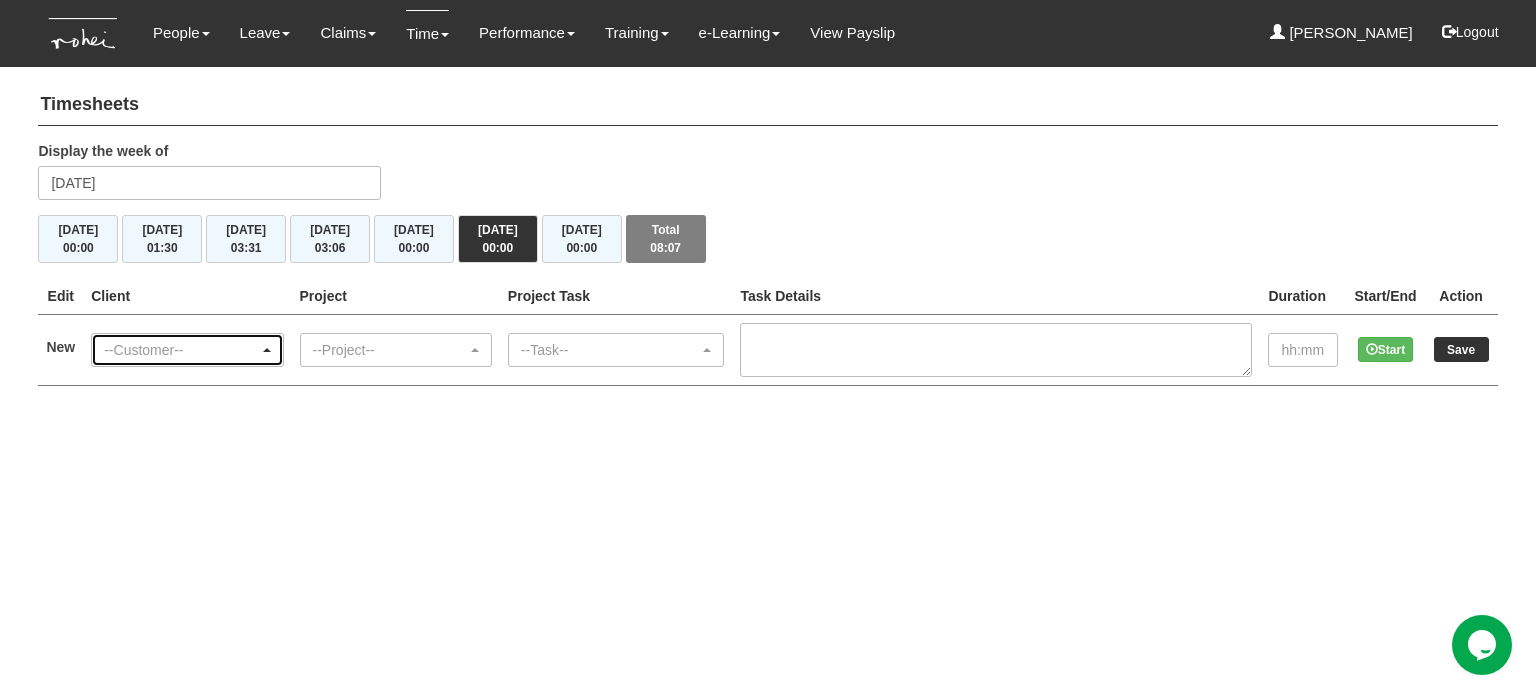 click on "--Customer--" at bounding box center (181, 350) 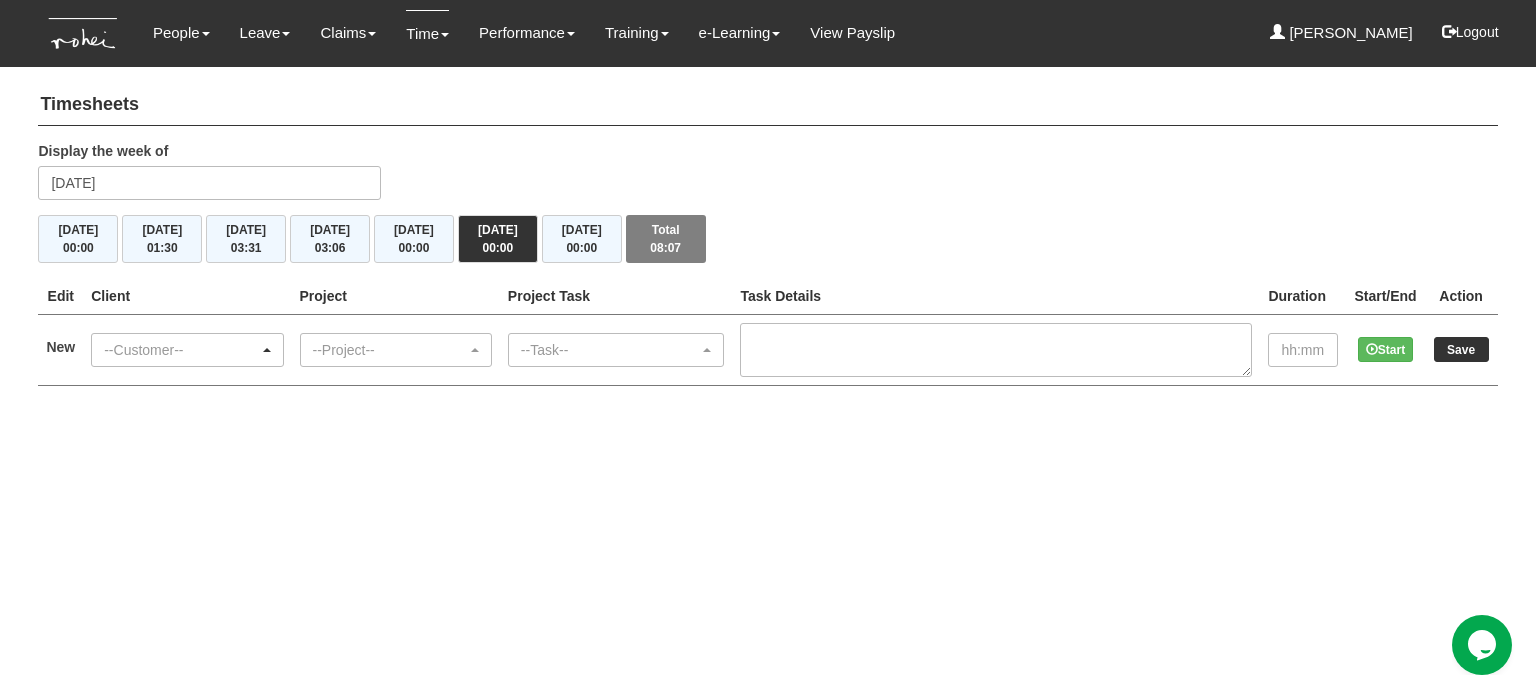 type 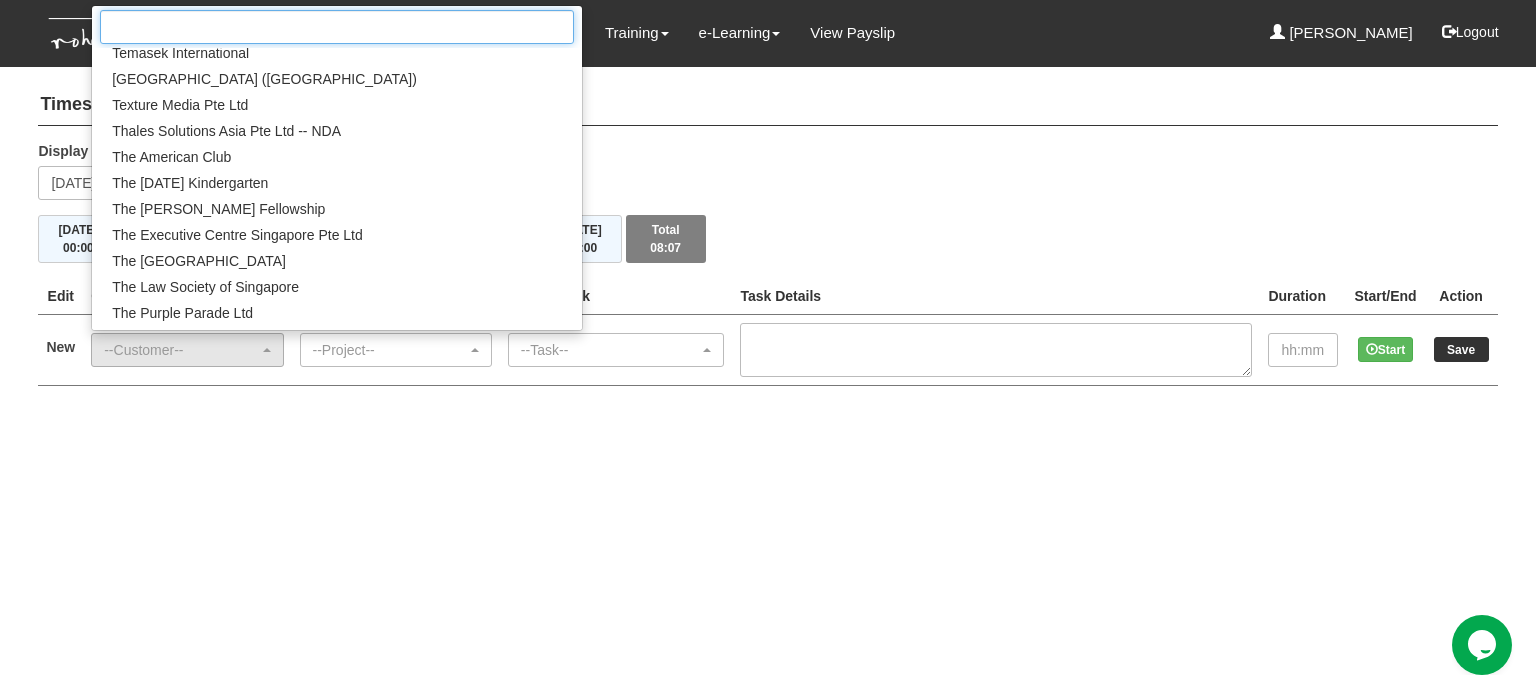 scroll, scrollTop: 19800, scrollLeft: 0, axis: vertical 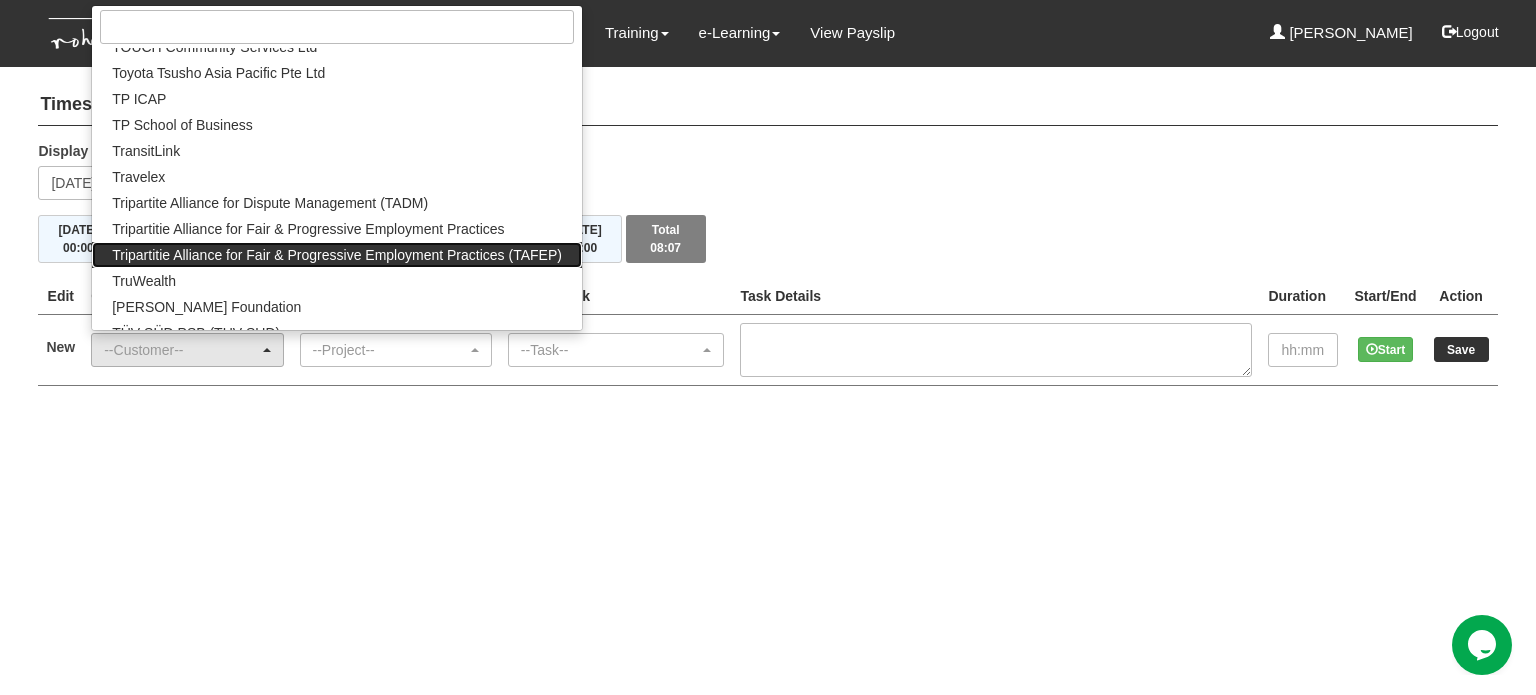 click on "Tripartitie Alliance for Fair & Progressive Employment Practices (TAFEP)" at bounding box center [337, 255] 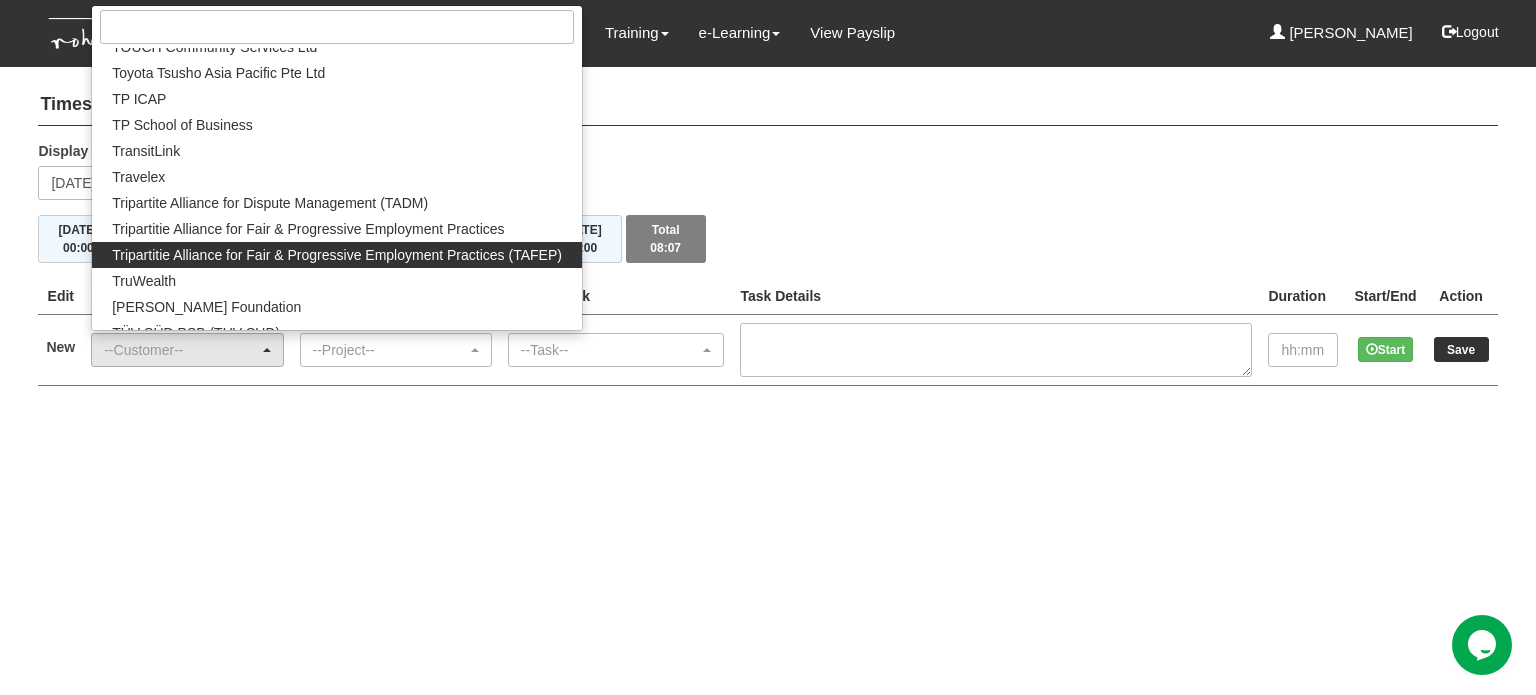 select on "753" 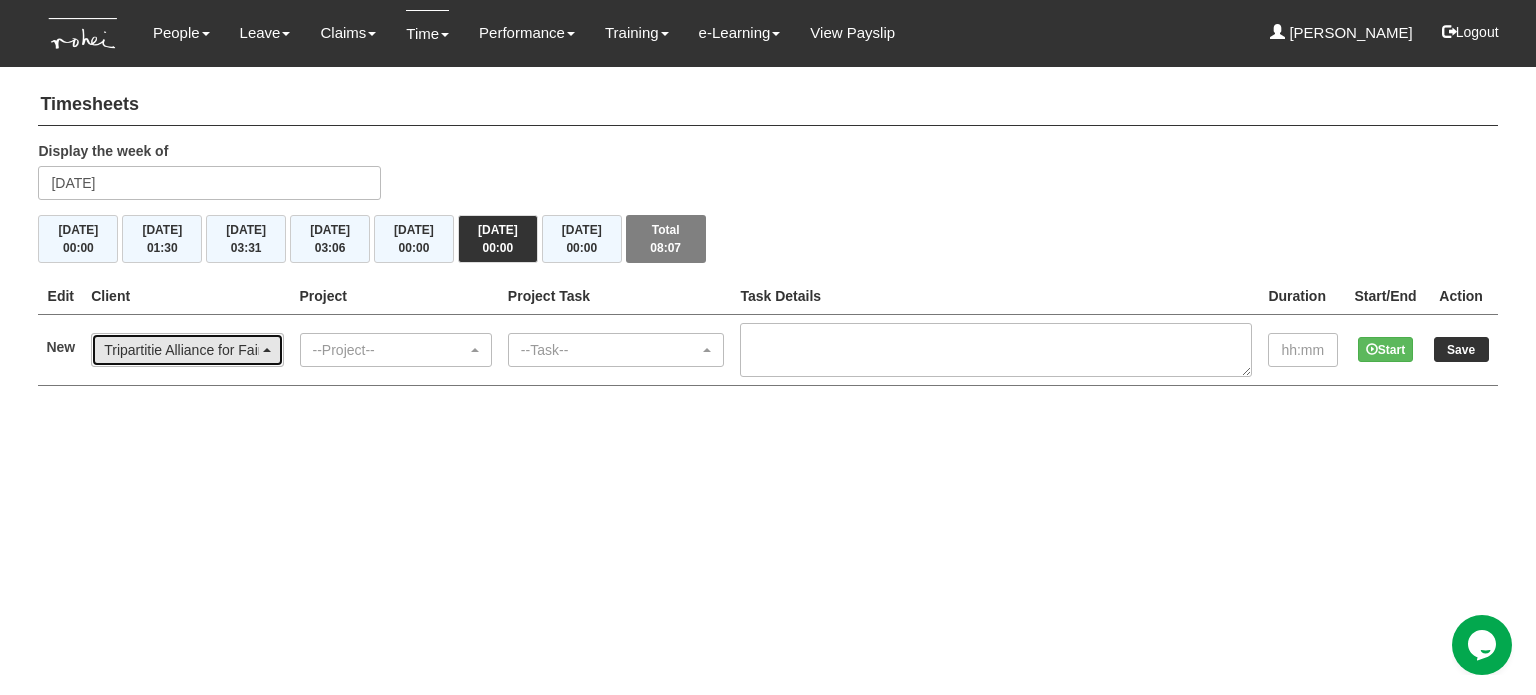 scroll, scrollTop: 0, scrollLeft: 0, axis: both 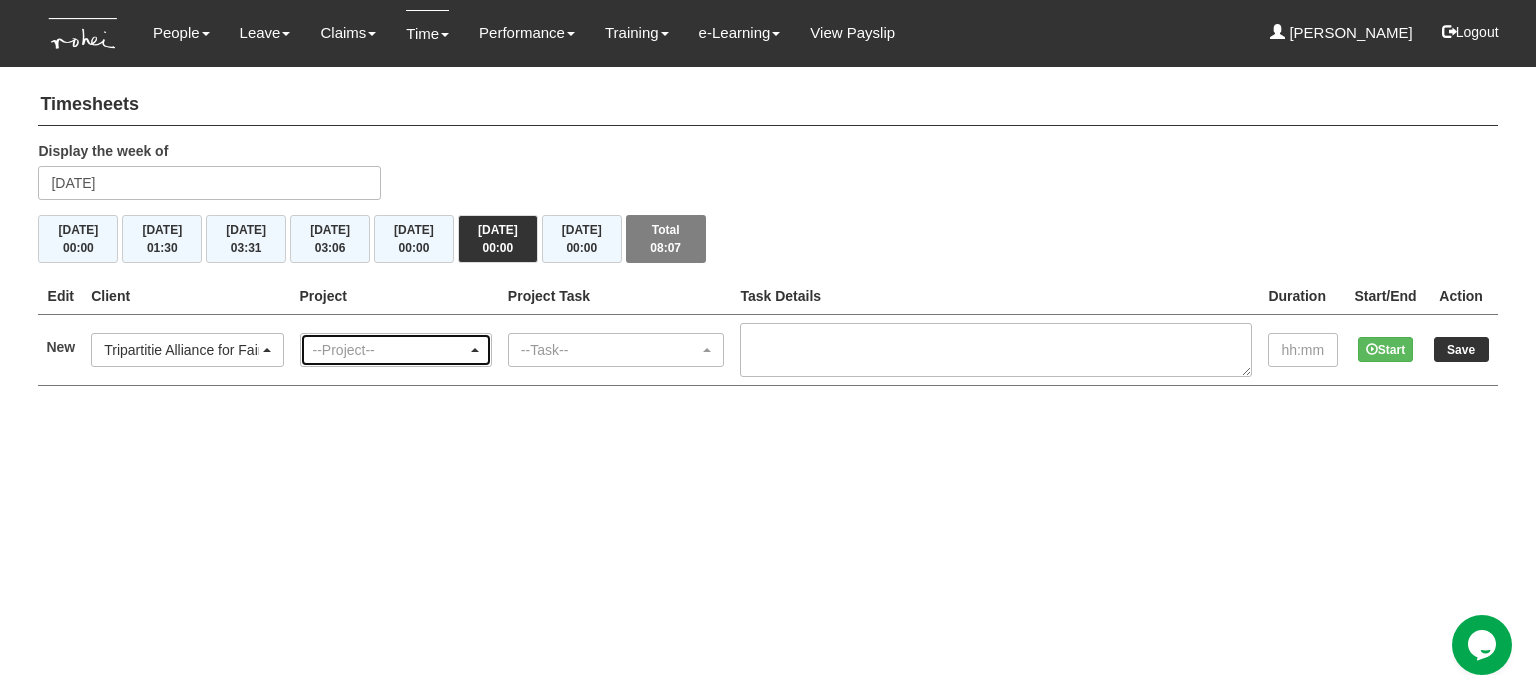 click on "--Project--" at bounding box center (390, 350) 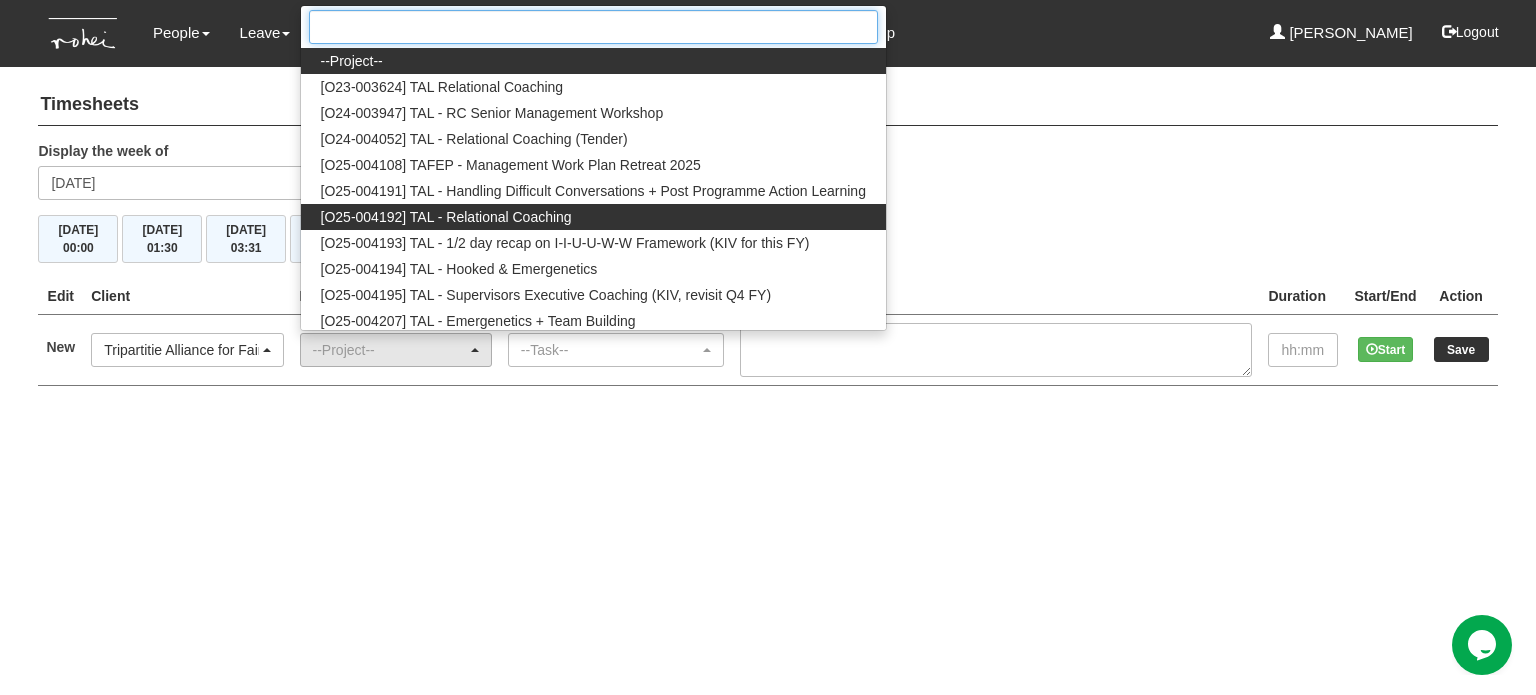 scroll, scrollTop: 1, scrollLeft: 0, axis: vertical 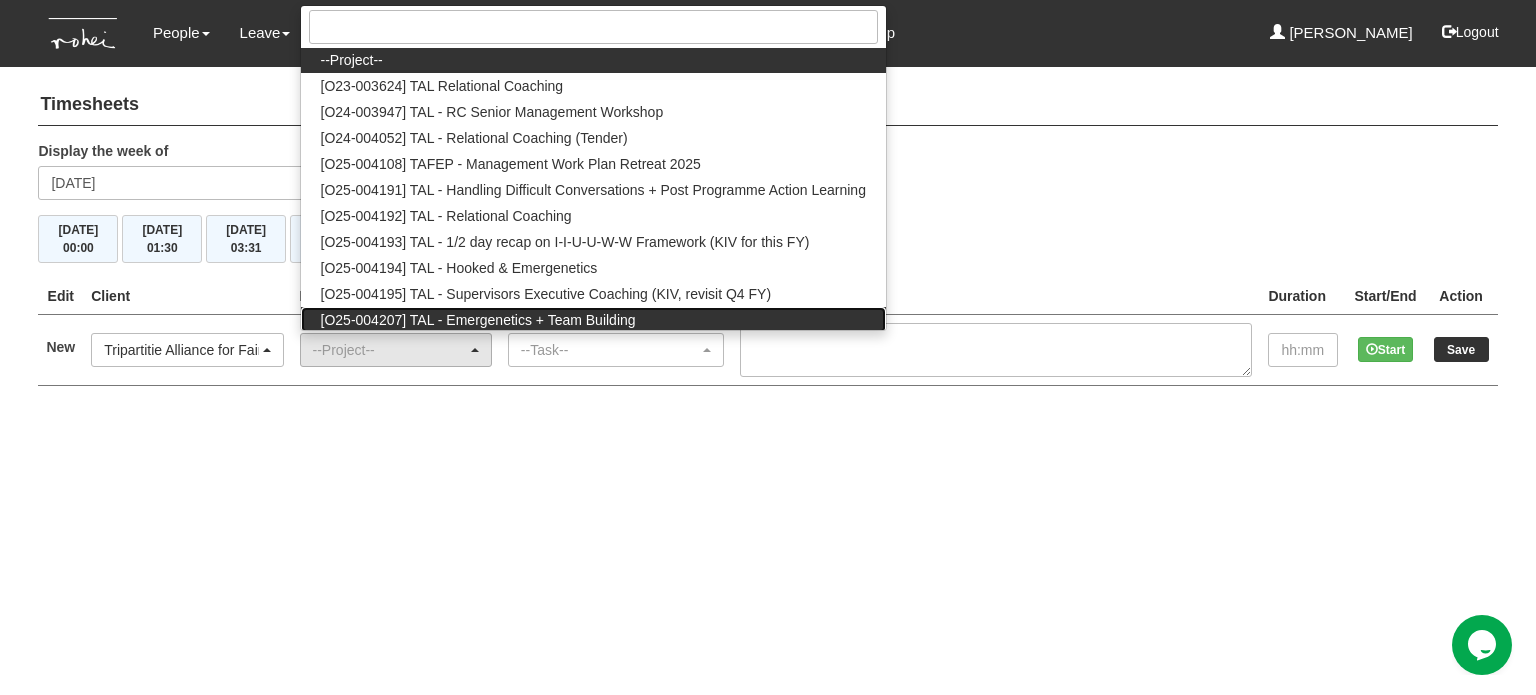 click on "[O25-004207] TAL - Emergenetics + Team Building" at bounding box center (478, 320) 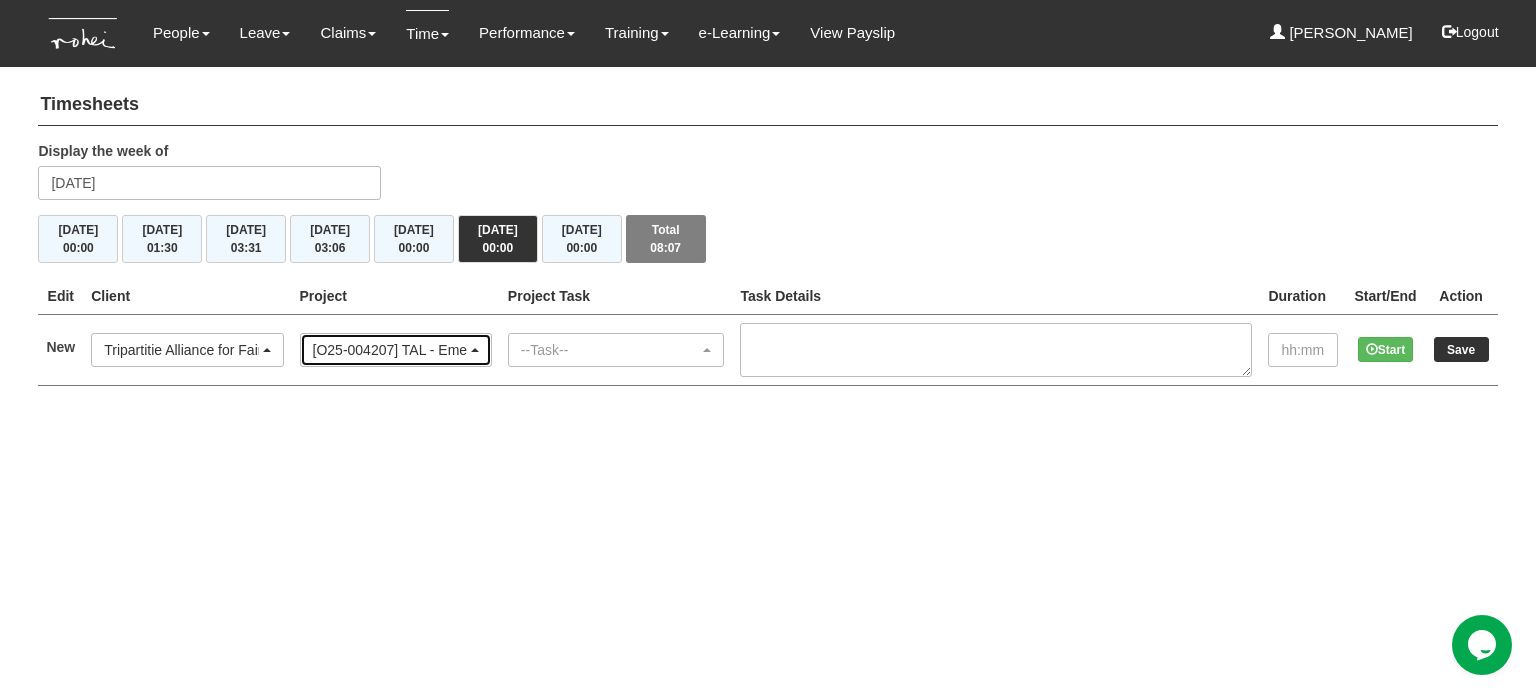 click on "[O25-004207] TAL - Emergenetics + Team Building" at bounding box center [390, 350] 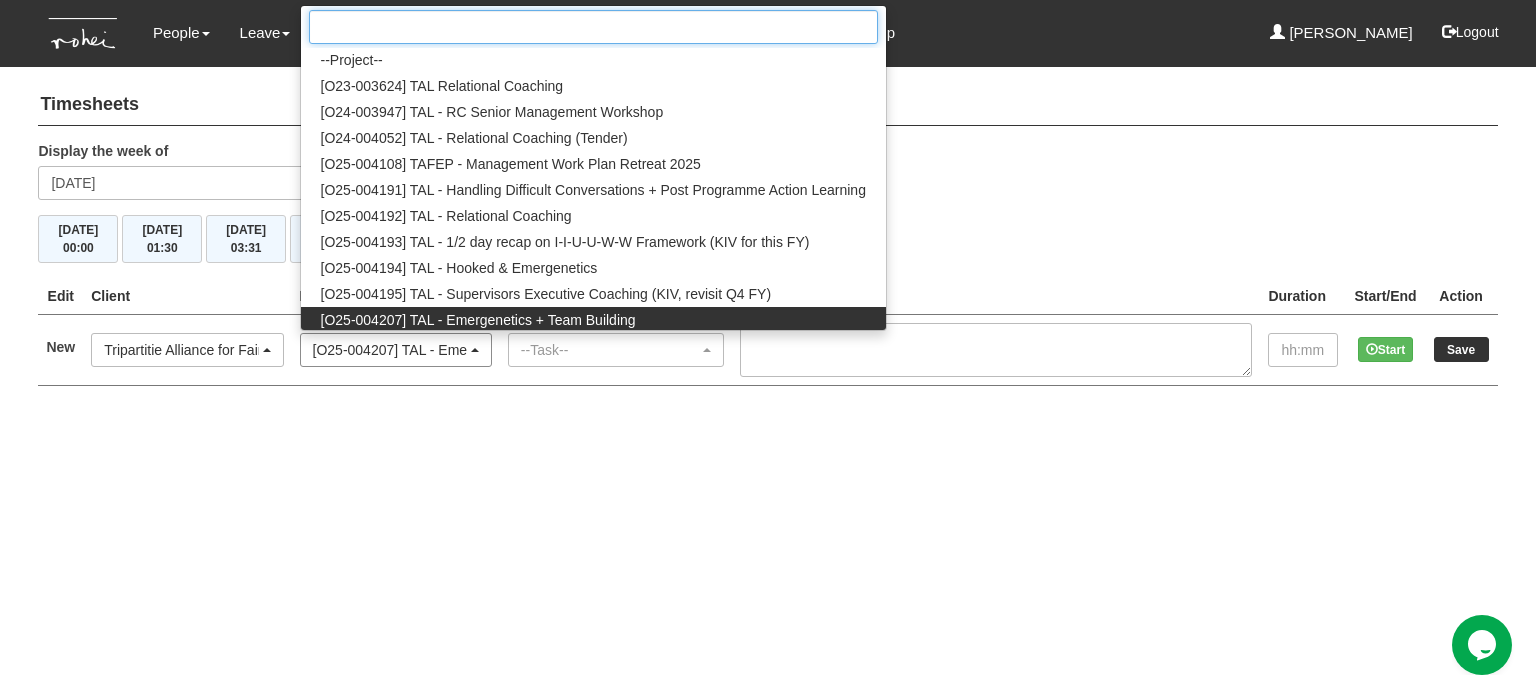scroll, scrollTop: 2, scrollLeft: 0, axis: vertical 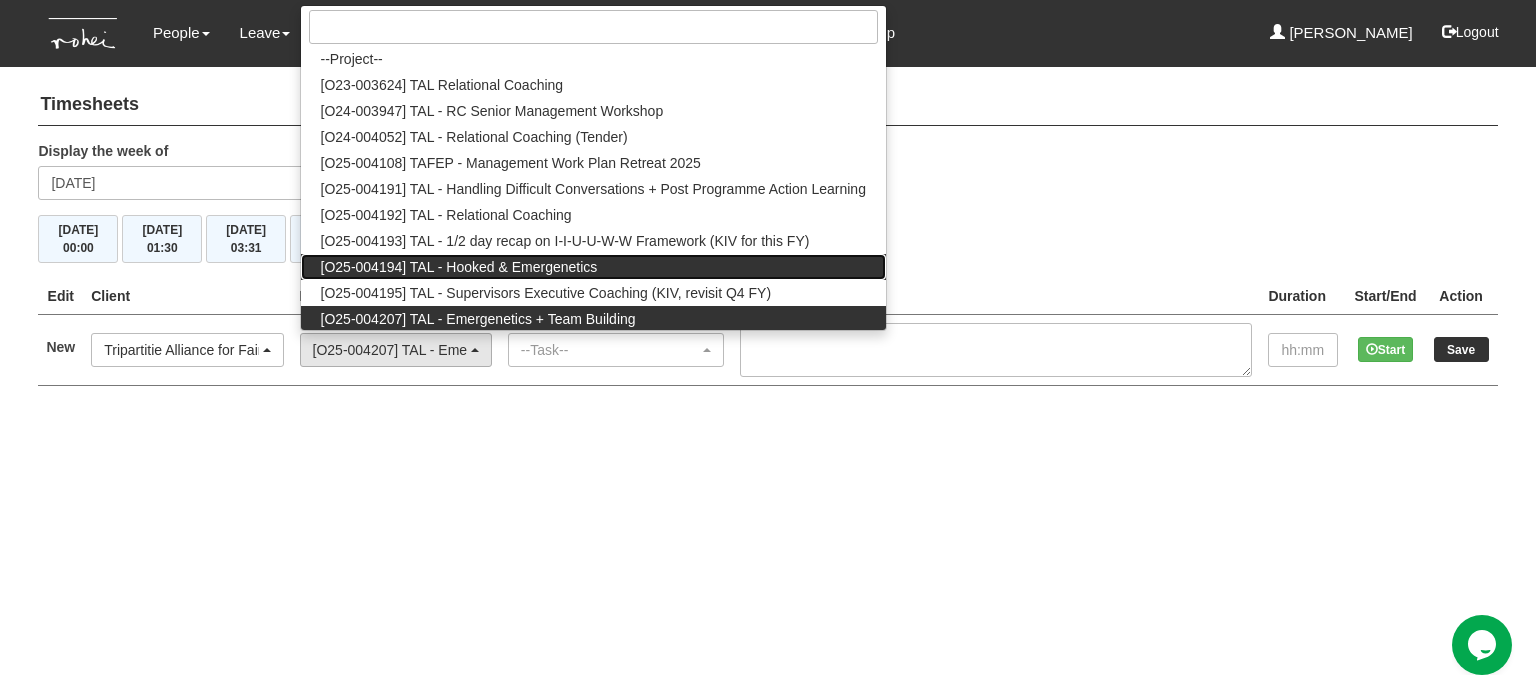click on "[O25-004194] TAL - Hooked & Emergenetics" at bounding box center (459, 267) 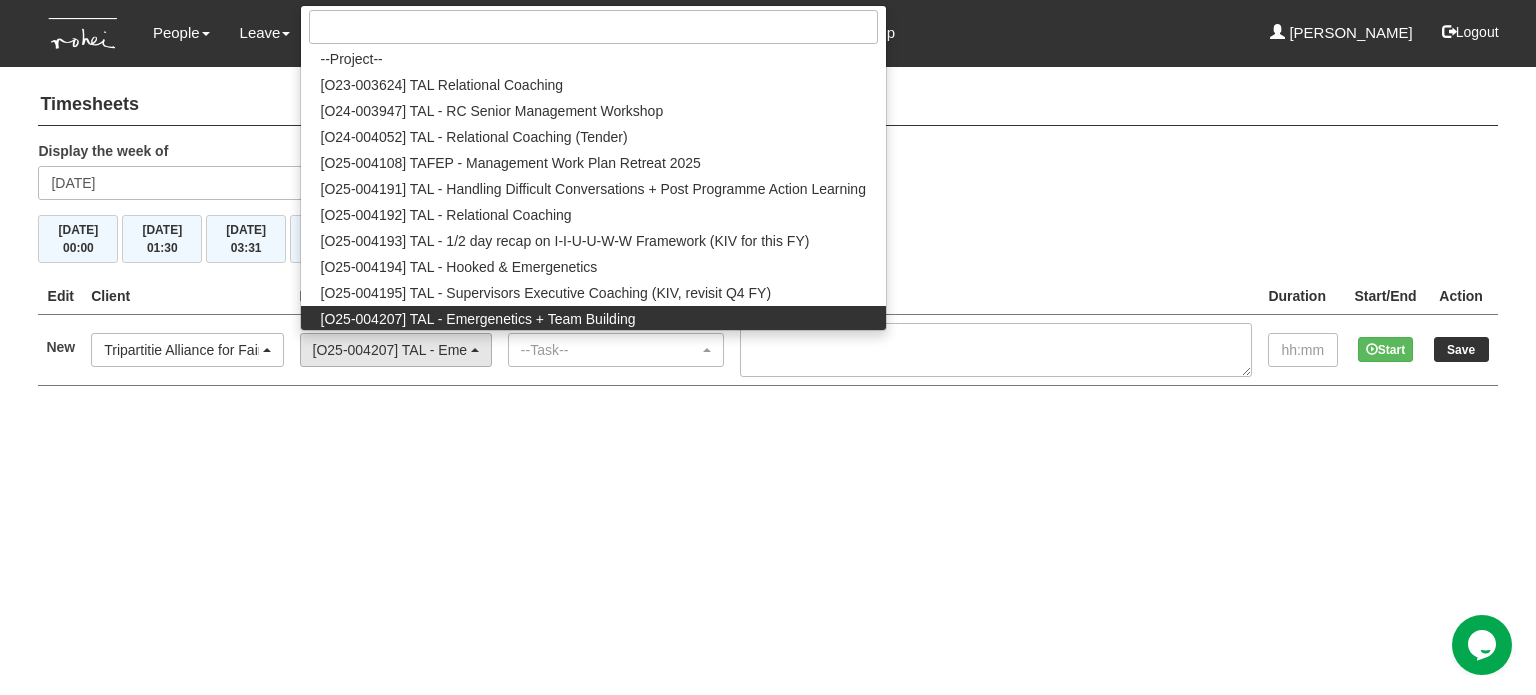 select on "2813" 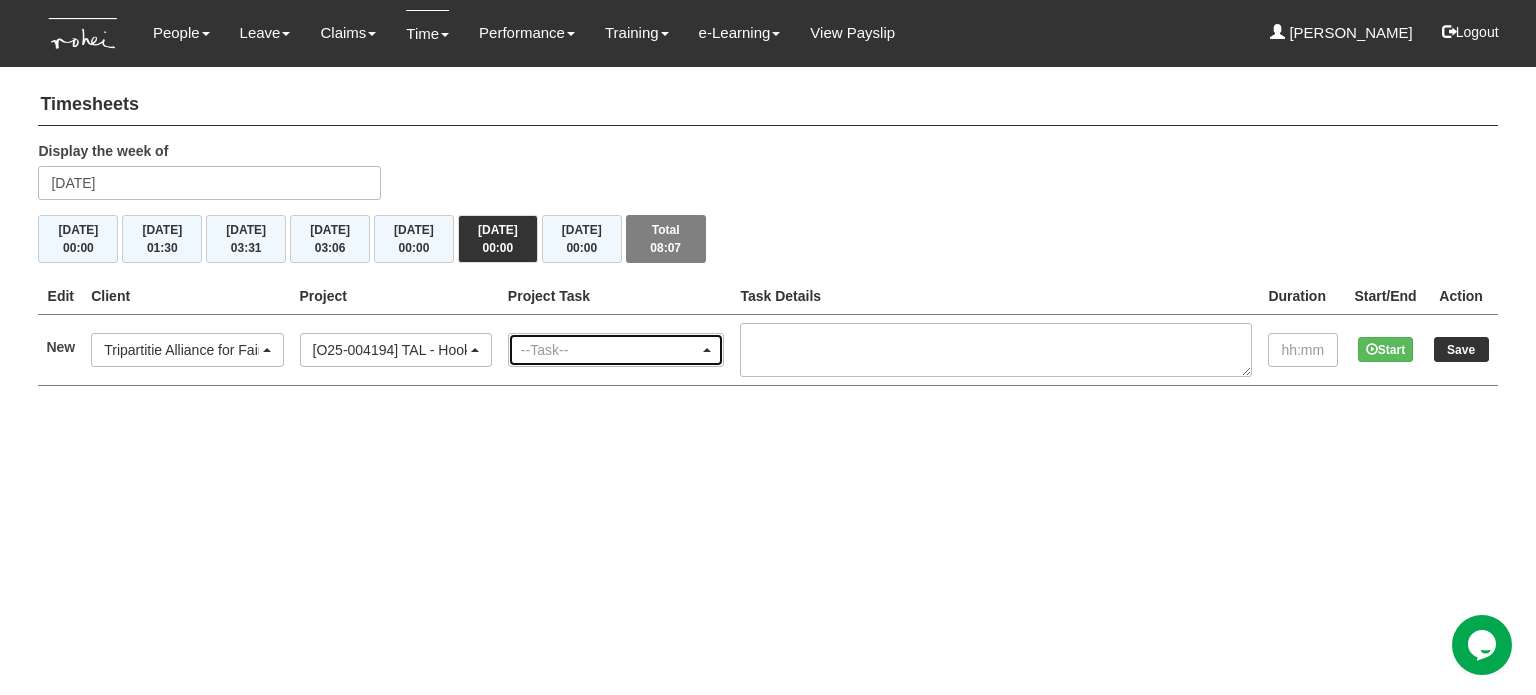 click on "--Task--" at bounding box center [610, 350] 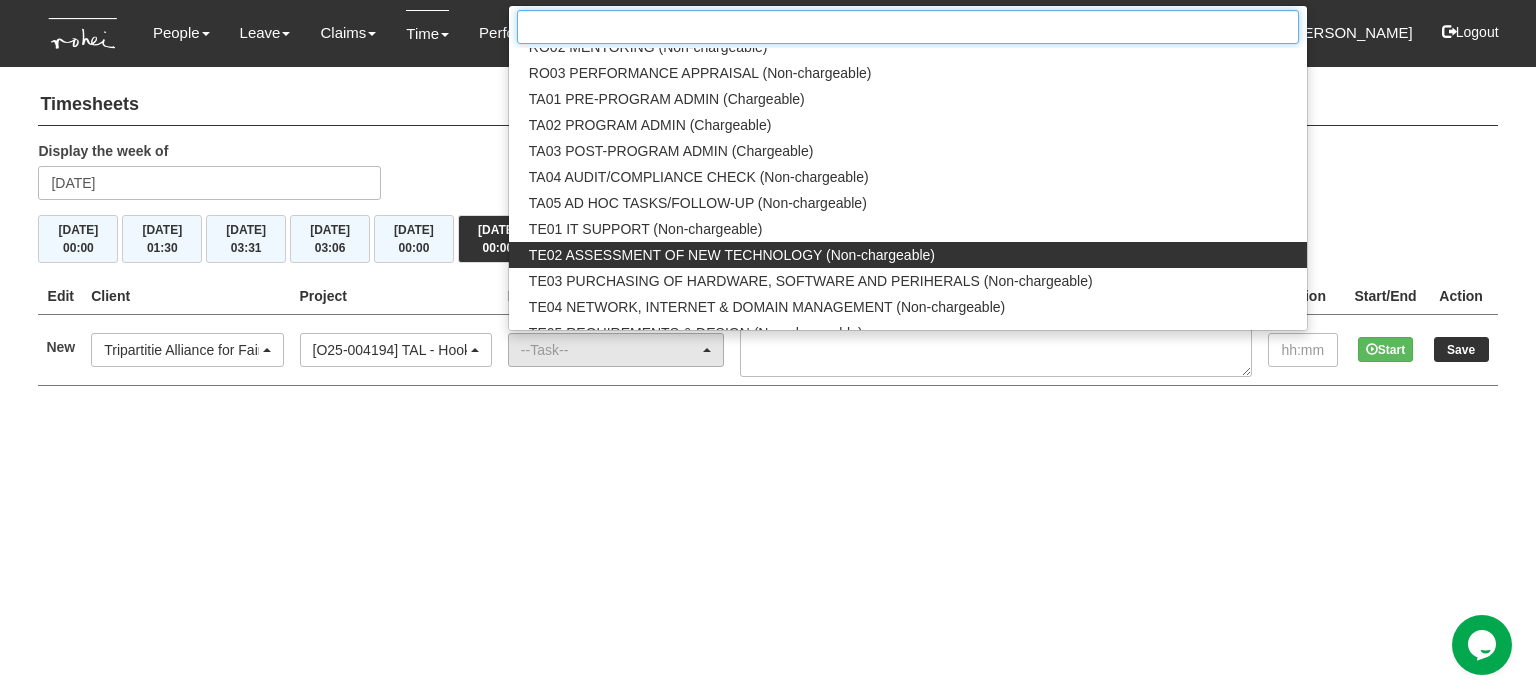scroll, scrollTop: 2515, scrollLeft: 0, axis: vertical 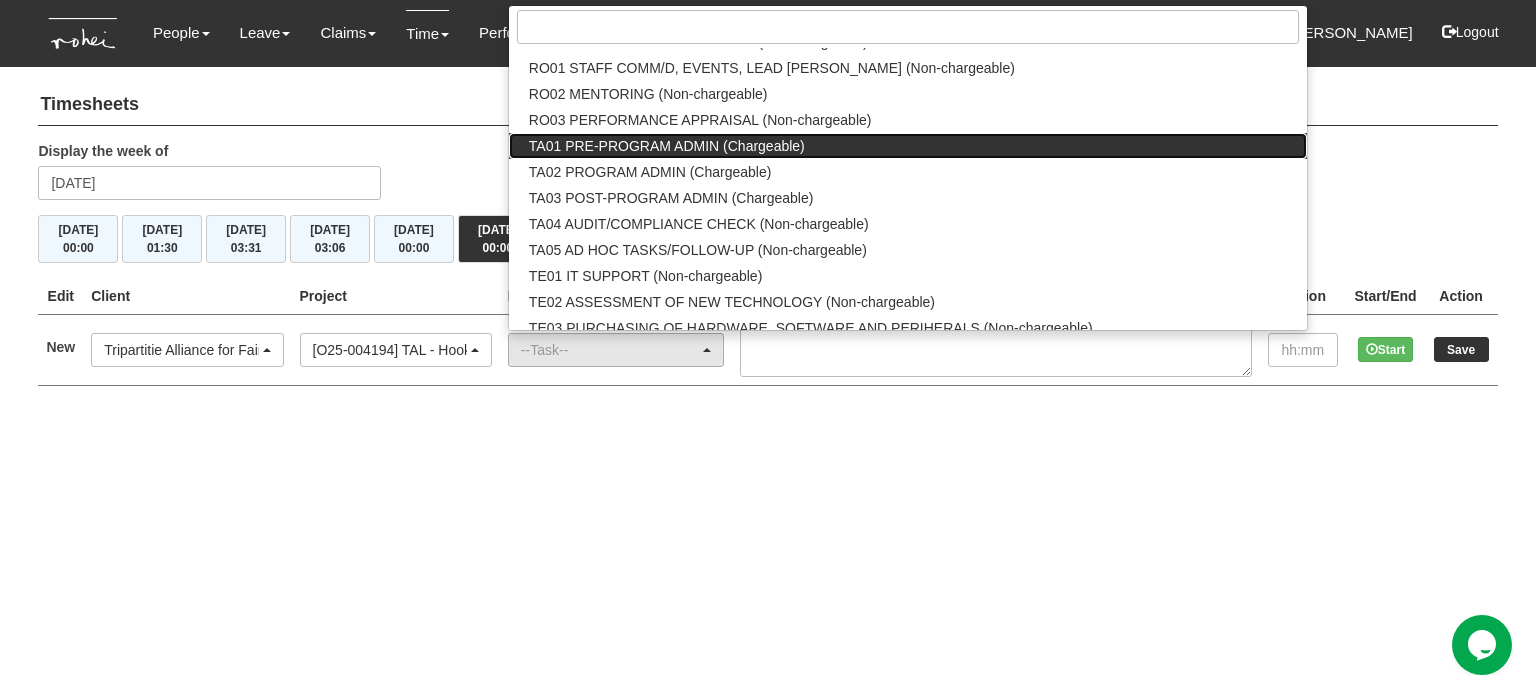 click on "TA01 PRE-PROGRAM ADMIN (Chargeable)" at bounding box center (667, 146) 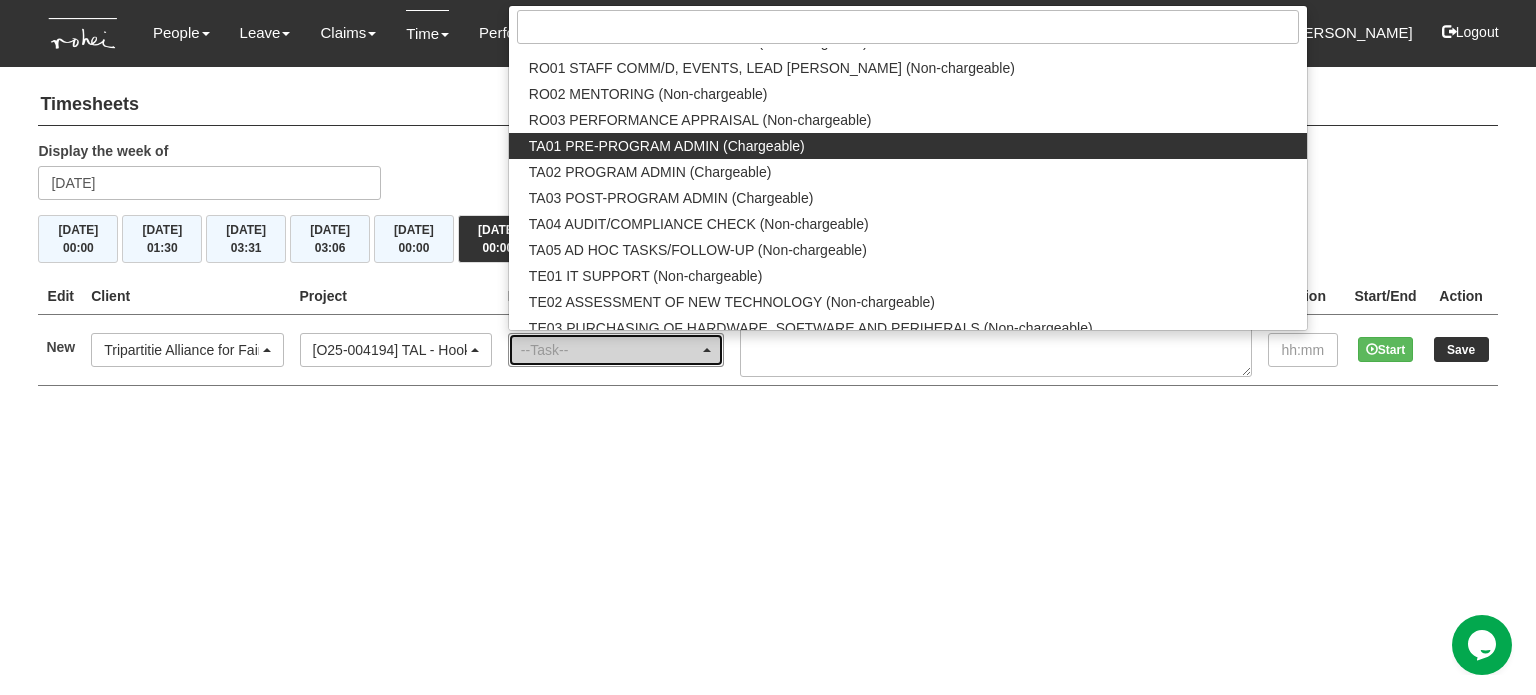 select on "94" 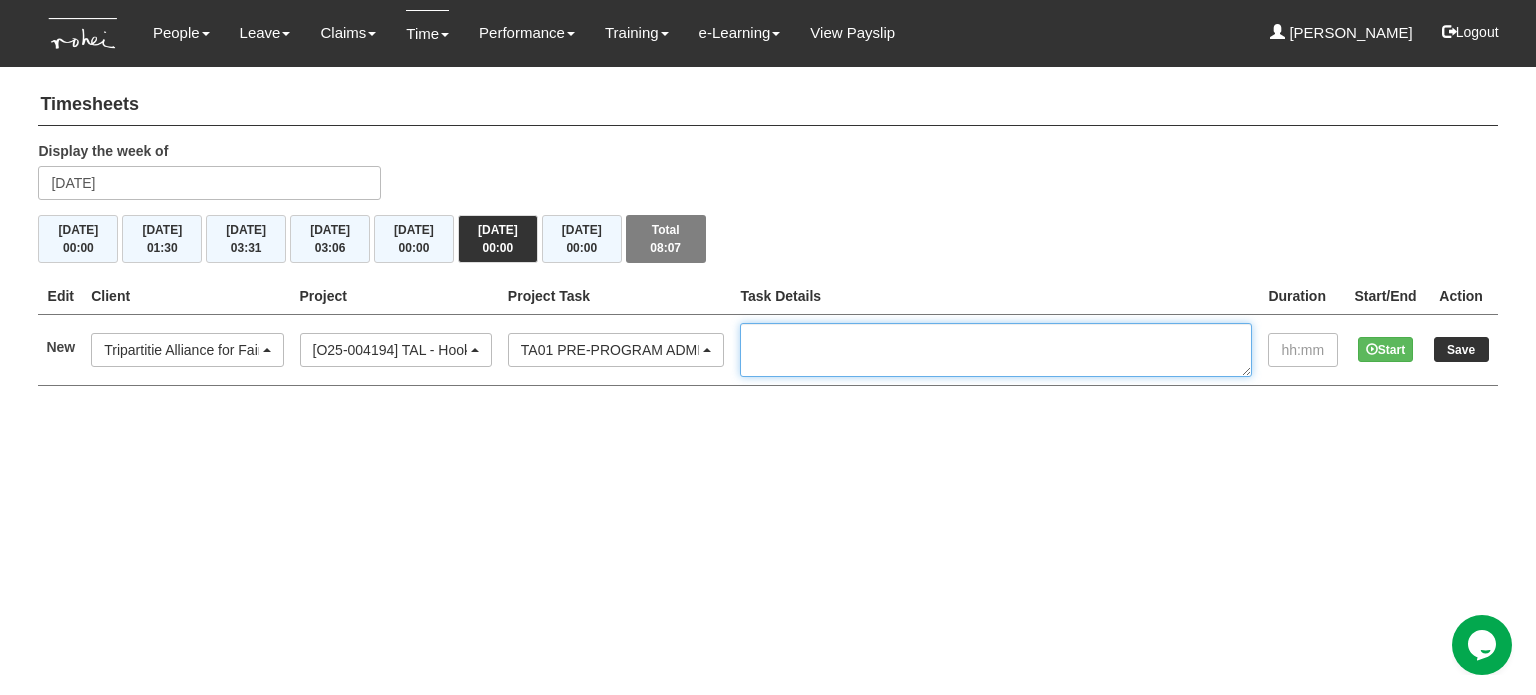 click at bounding box center [996, 350] 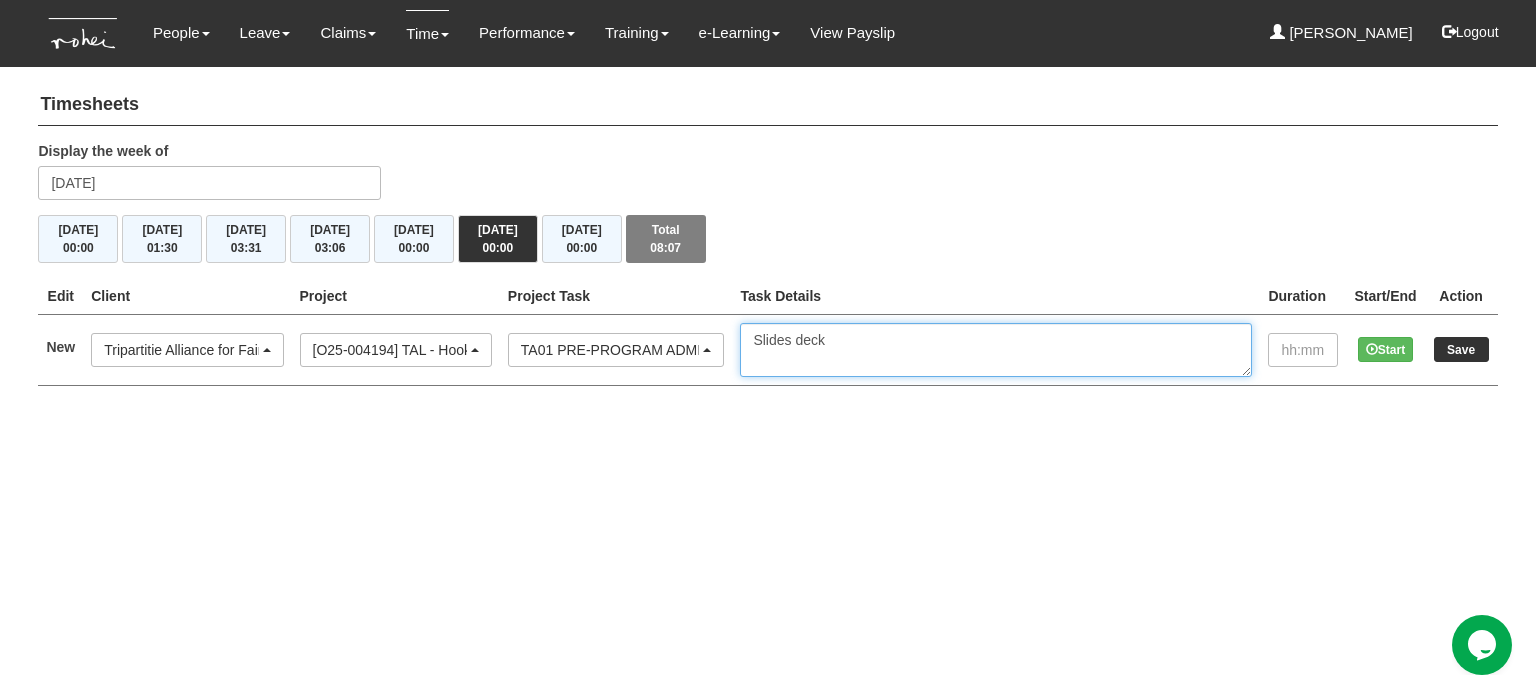 type on "Slides deck" 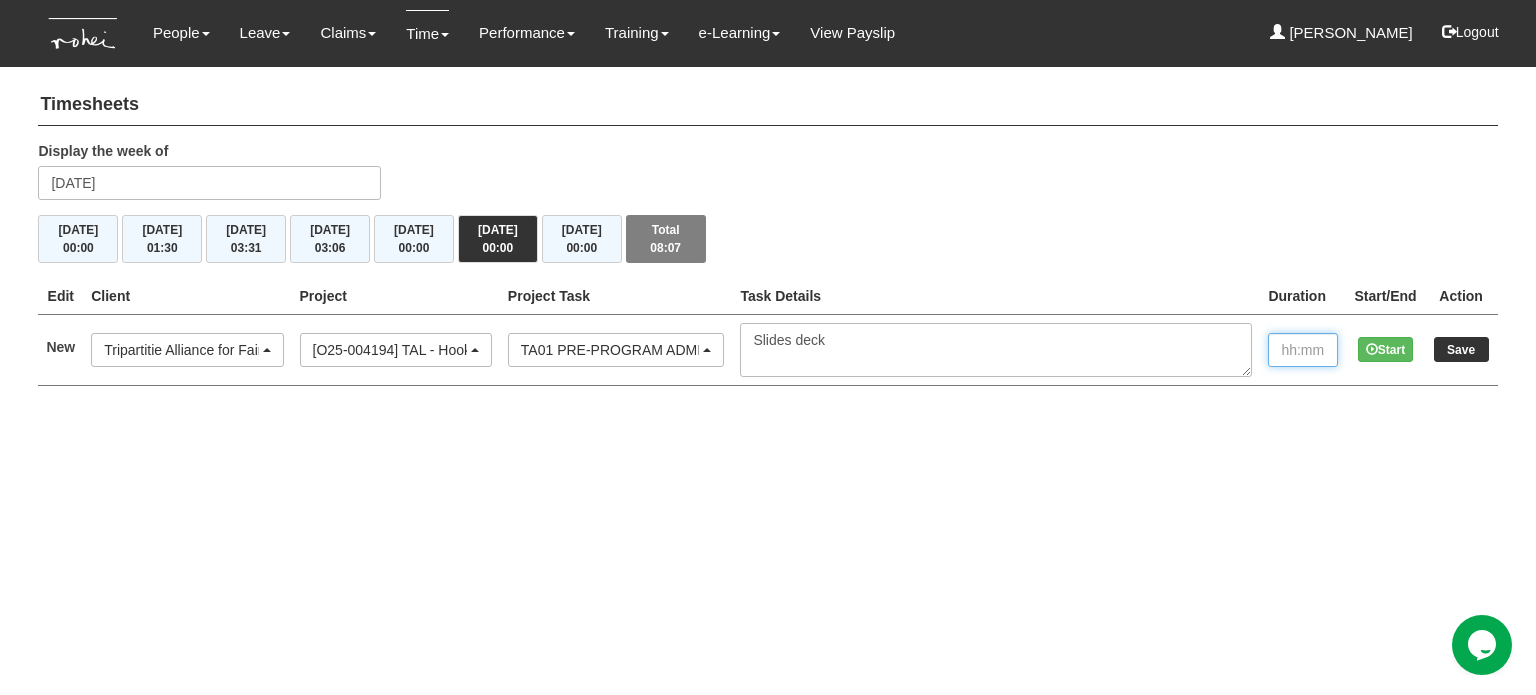 click at bounding box center (1303, 350) 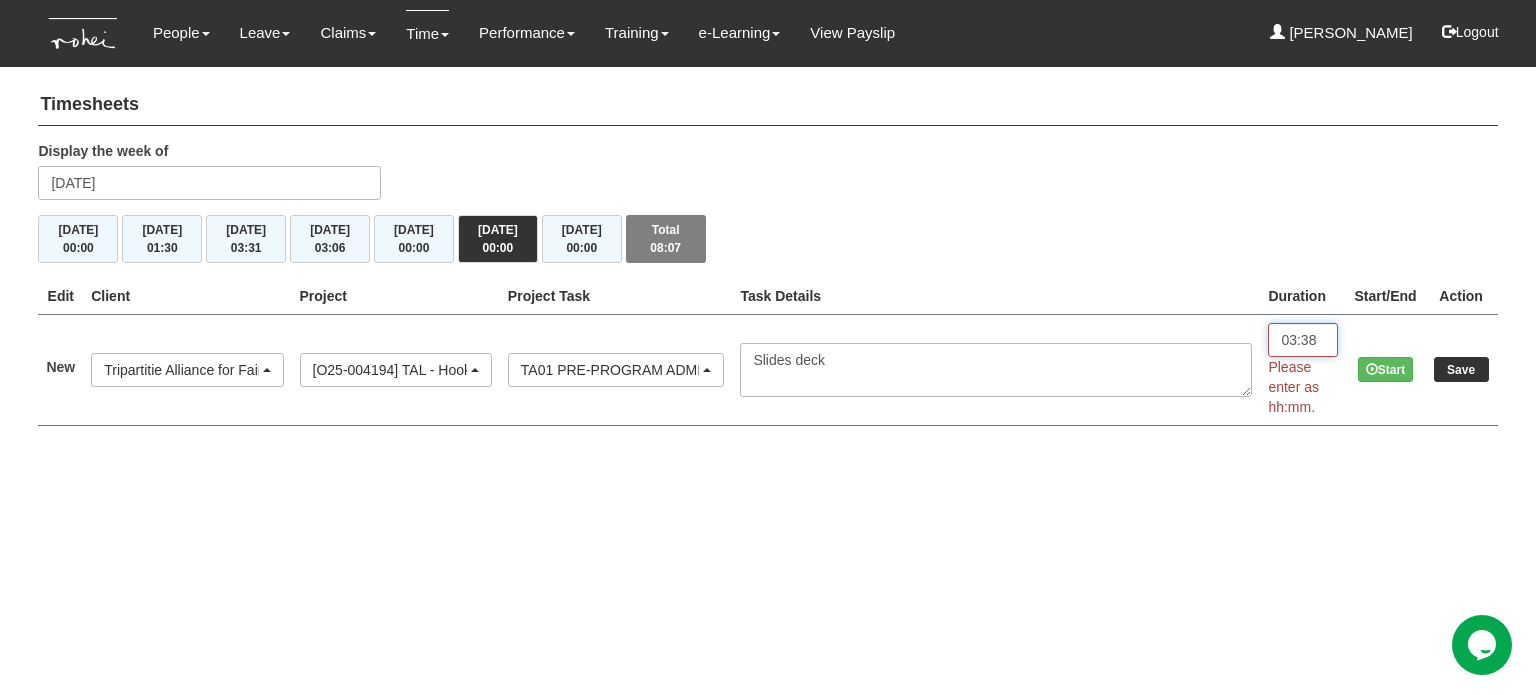 type on "03:38" 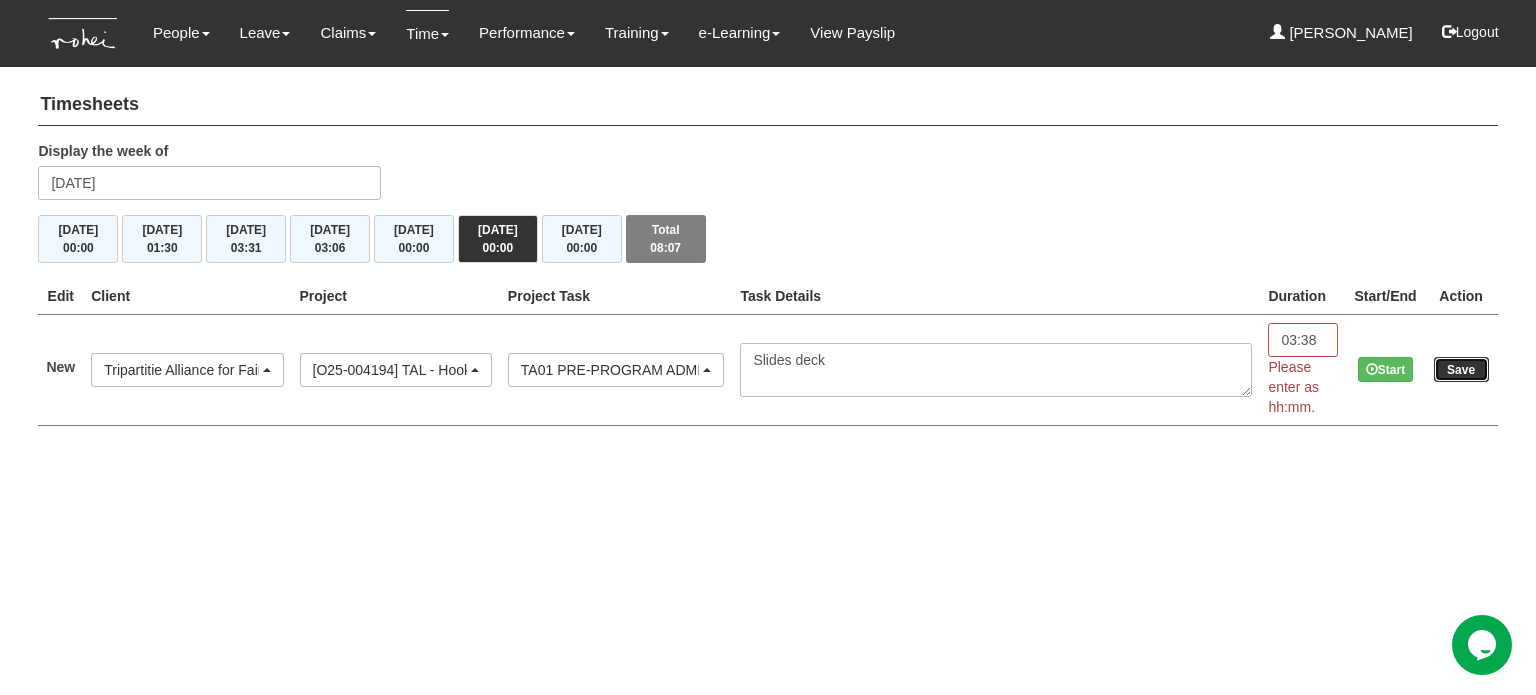 click on "Save" at bounding box center [1461, 369] 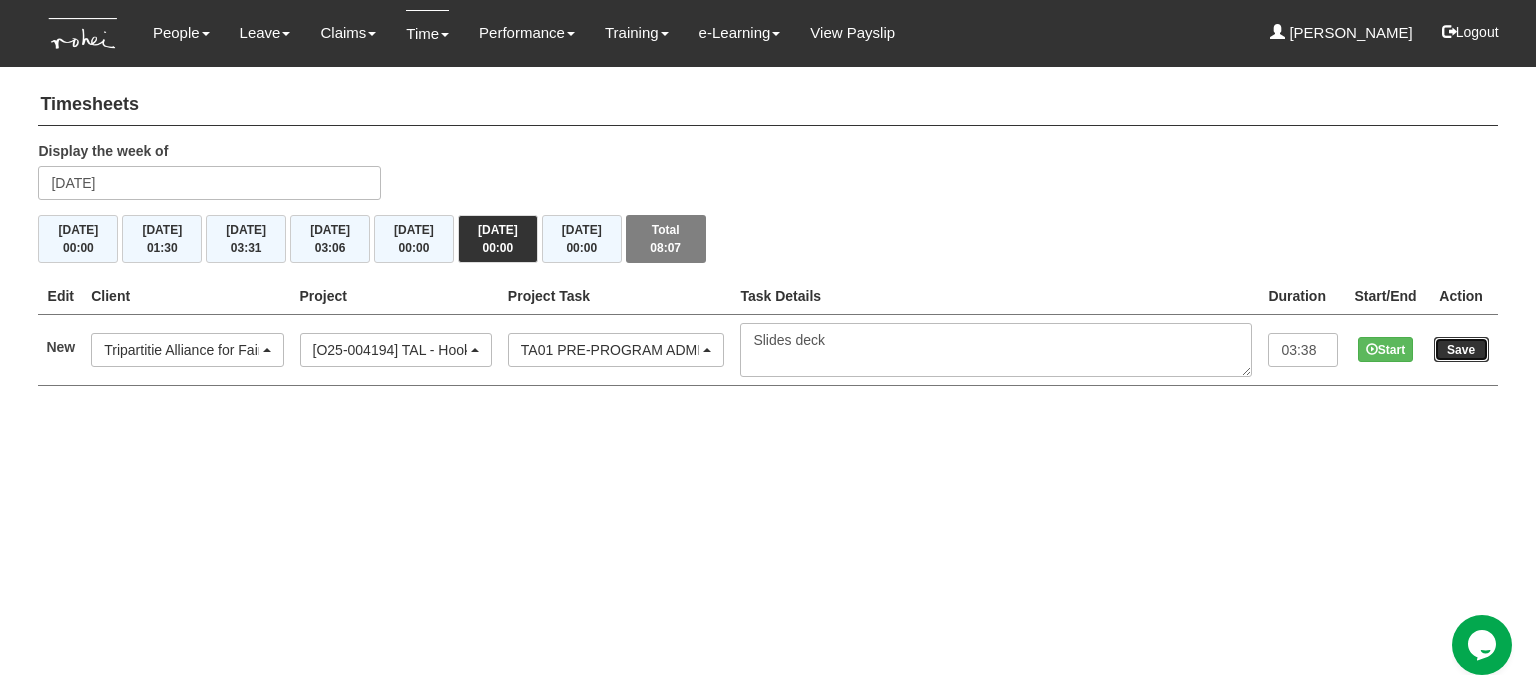 click on "Save" at bounding box center (1461, 349) 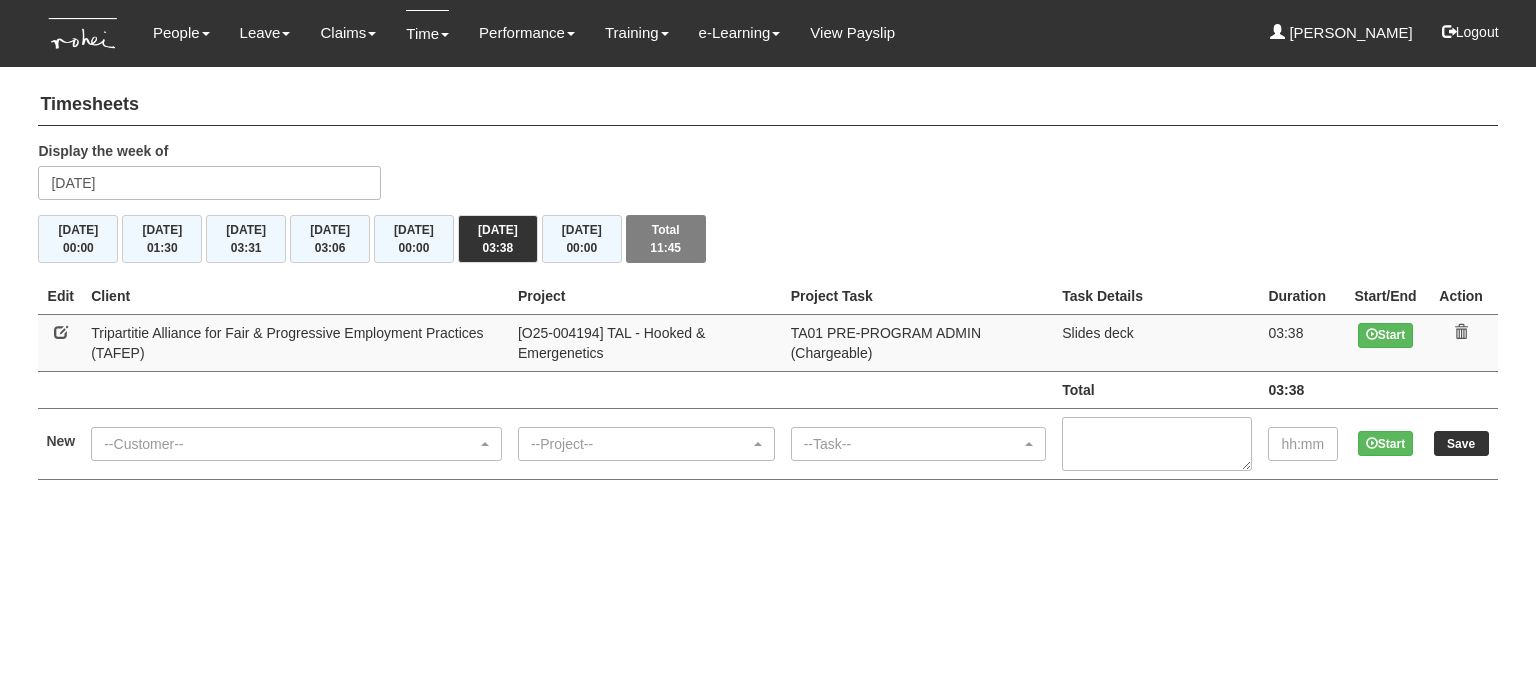 scroll, scrollTop: 0, scrollLeft: 0, axis: both 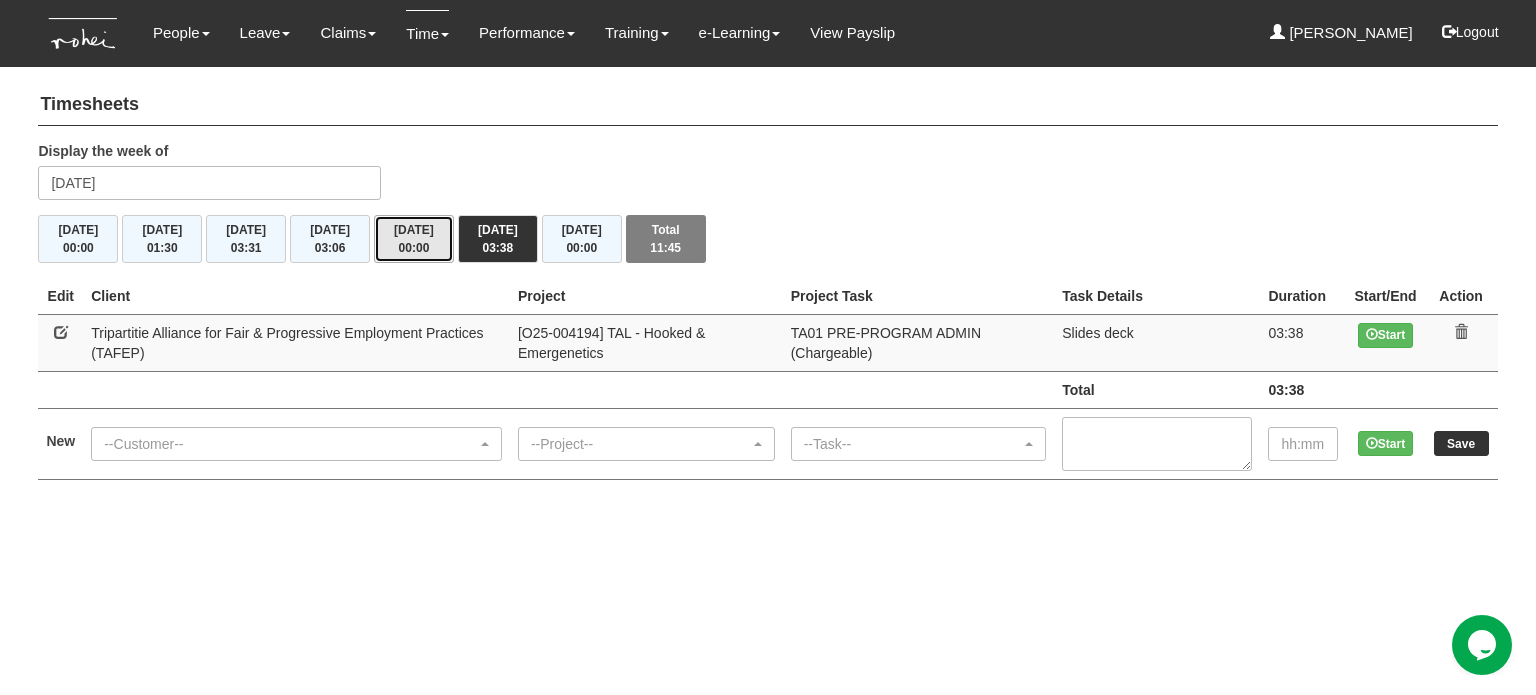 click on "[DATE] 00:00" at bounding box center (414, 239) 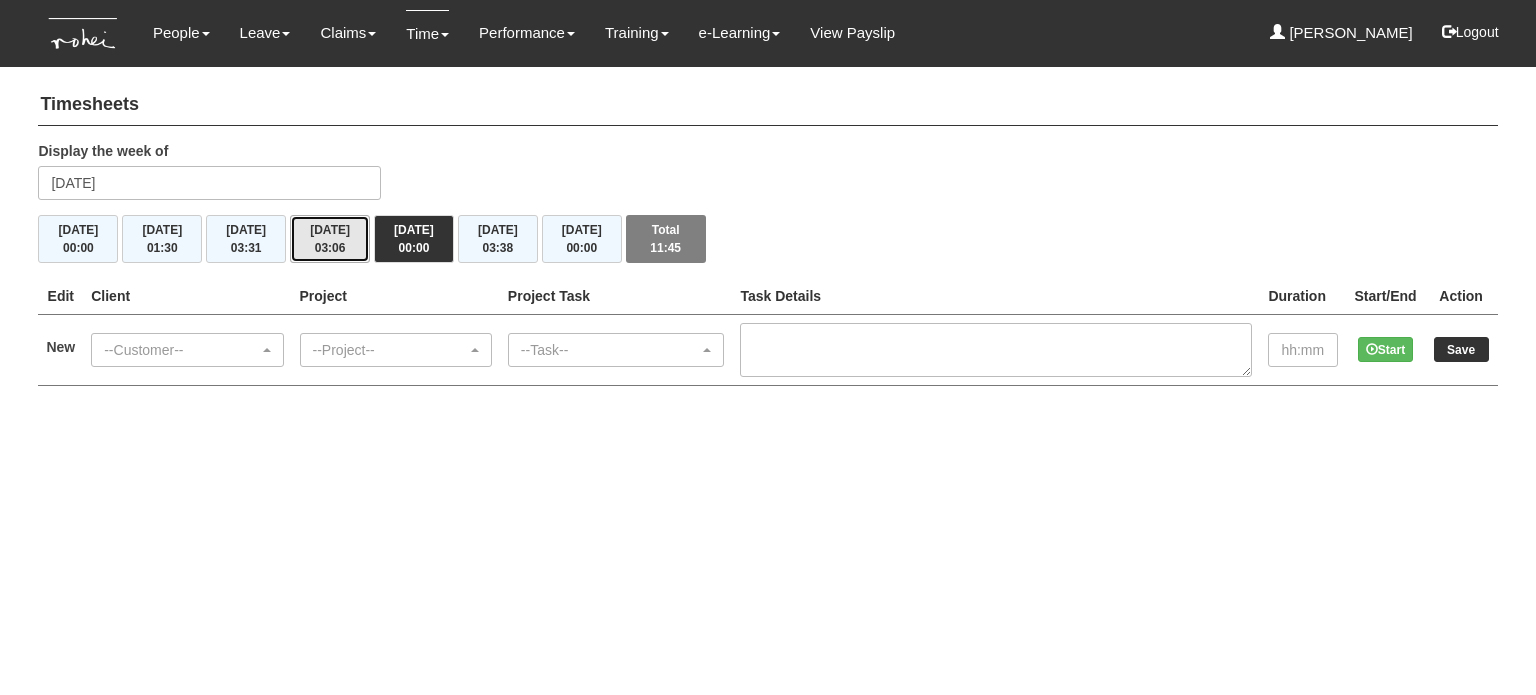 scroll, scrollTop: 0, scrollLeft: 0, axis: both 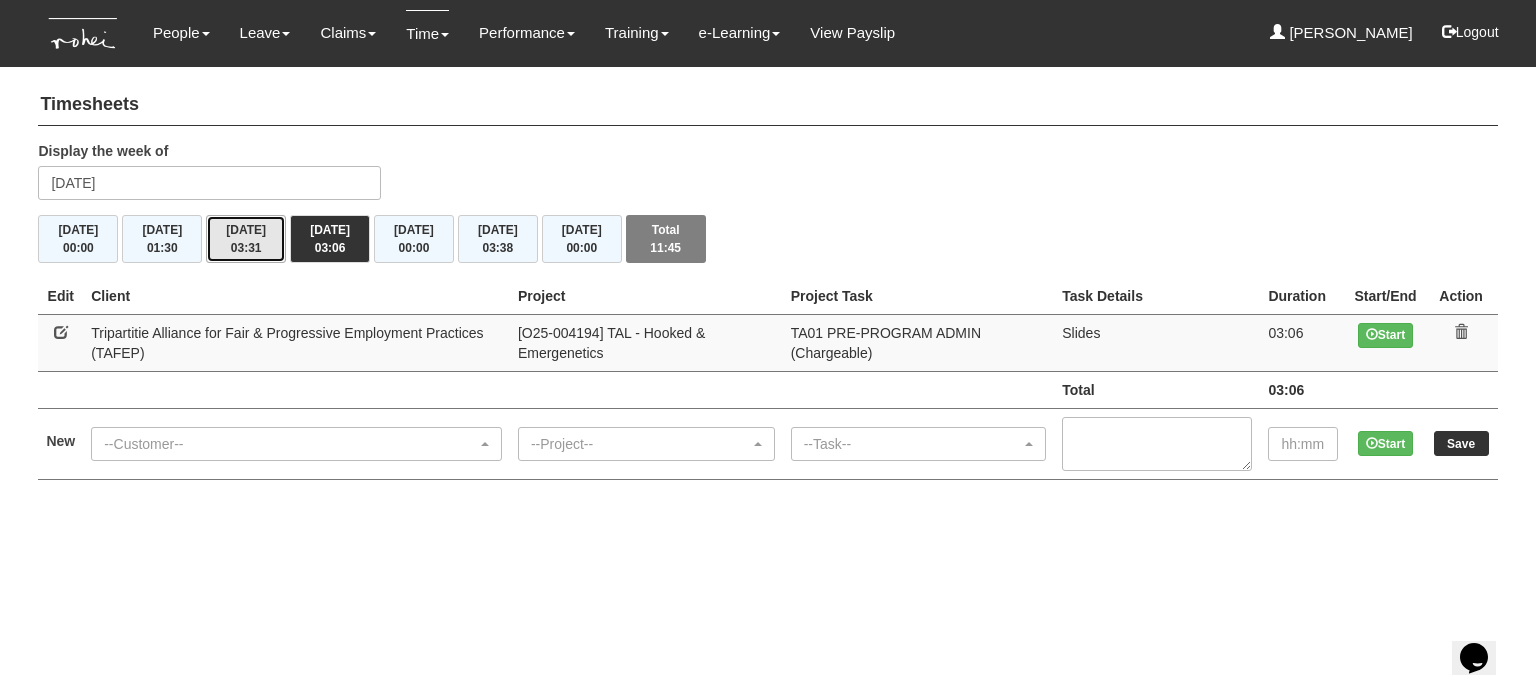 click on "Wed 9/7 03:31" at bounding box center (246, 239) 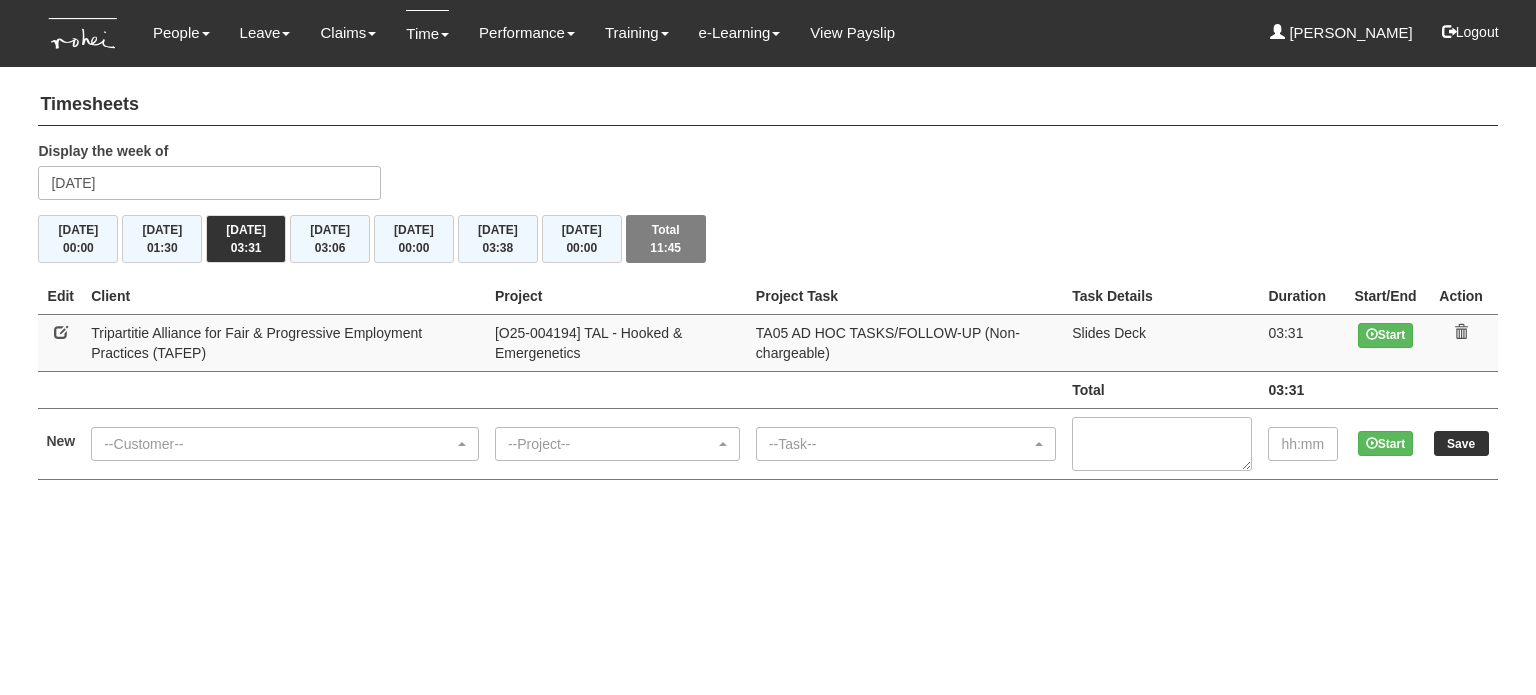 scroll, scrollTop: 0, scrollLeft: 0, axis: both 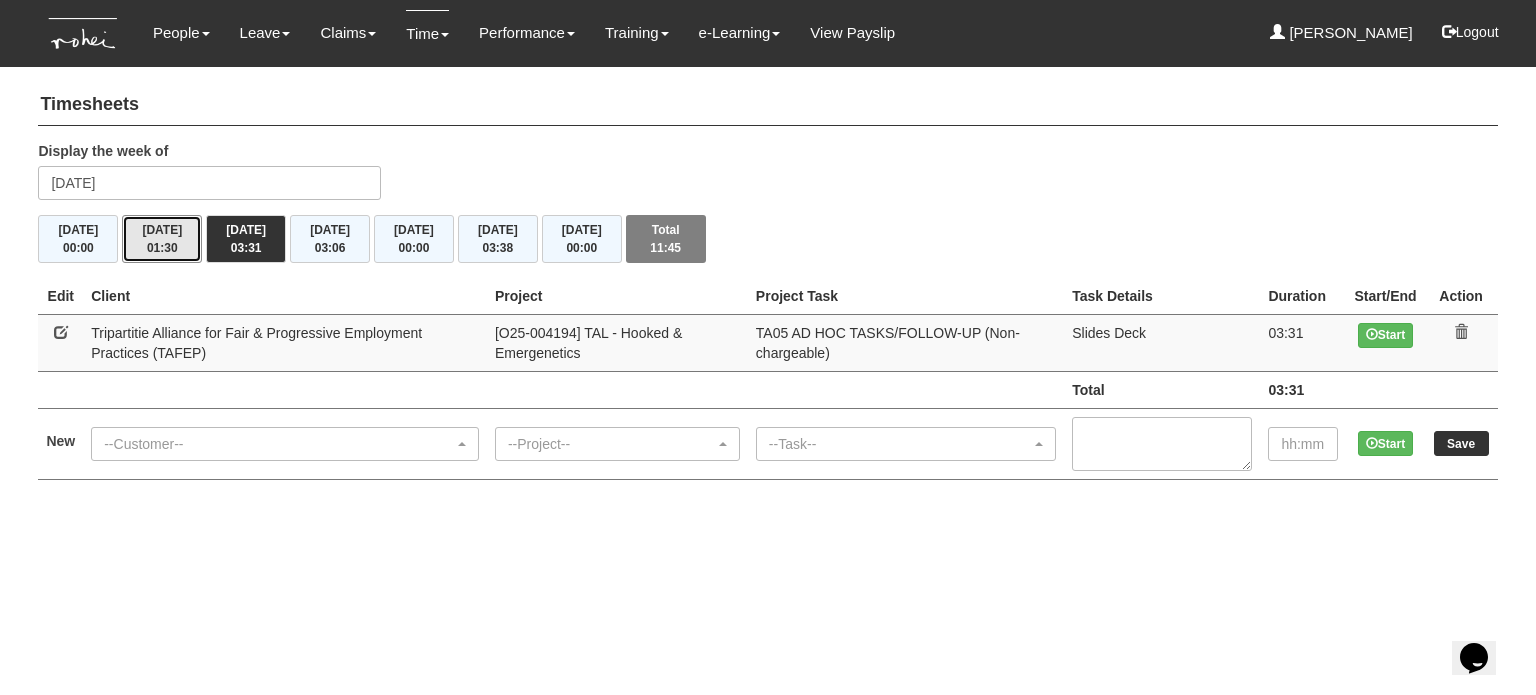 click on "Tue 8/7 01:30" at bounding box center (162, 239) 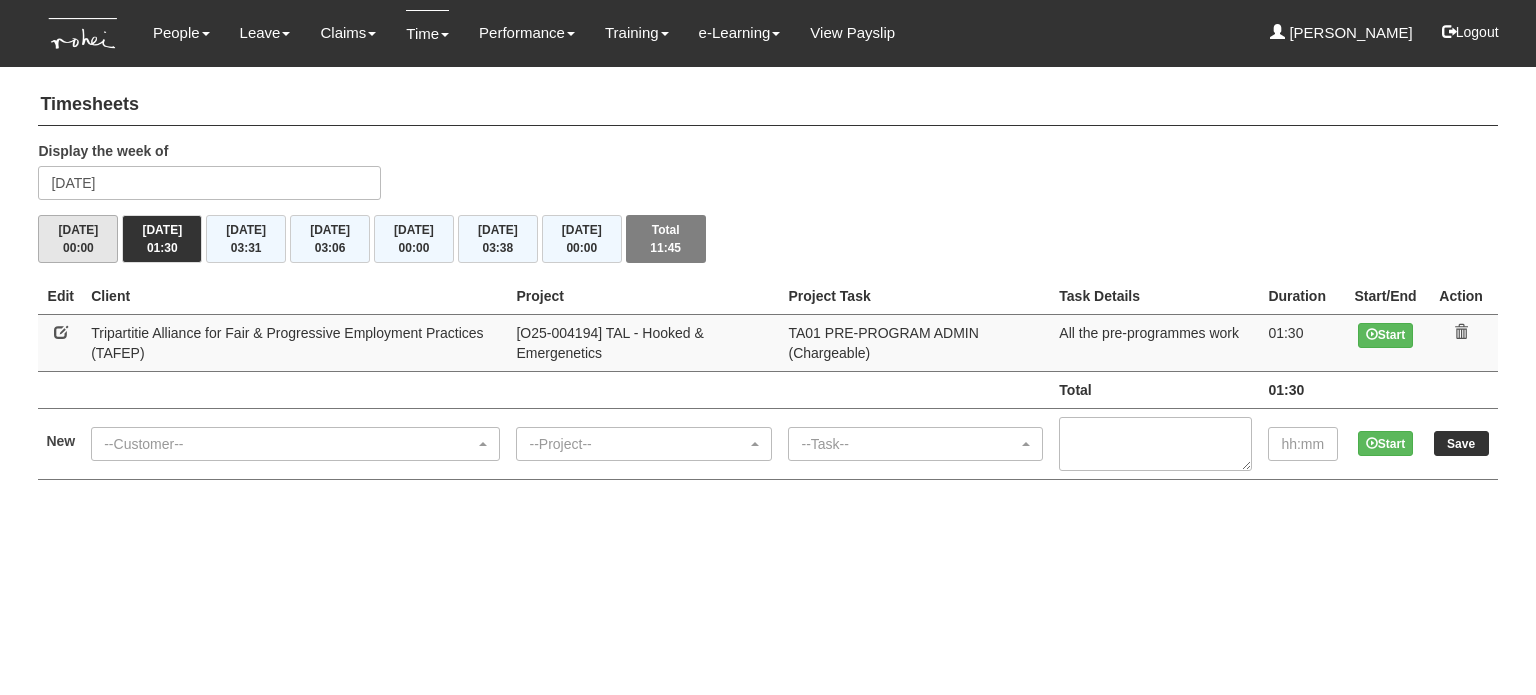 scroll, scrollTop: 0, scrollLeft: 0, axis: both 